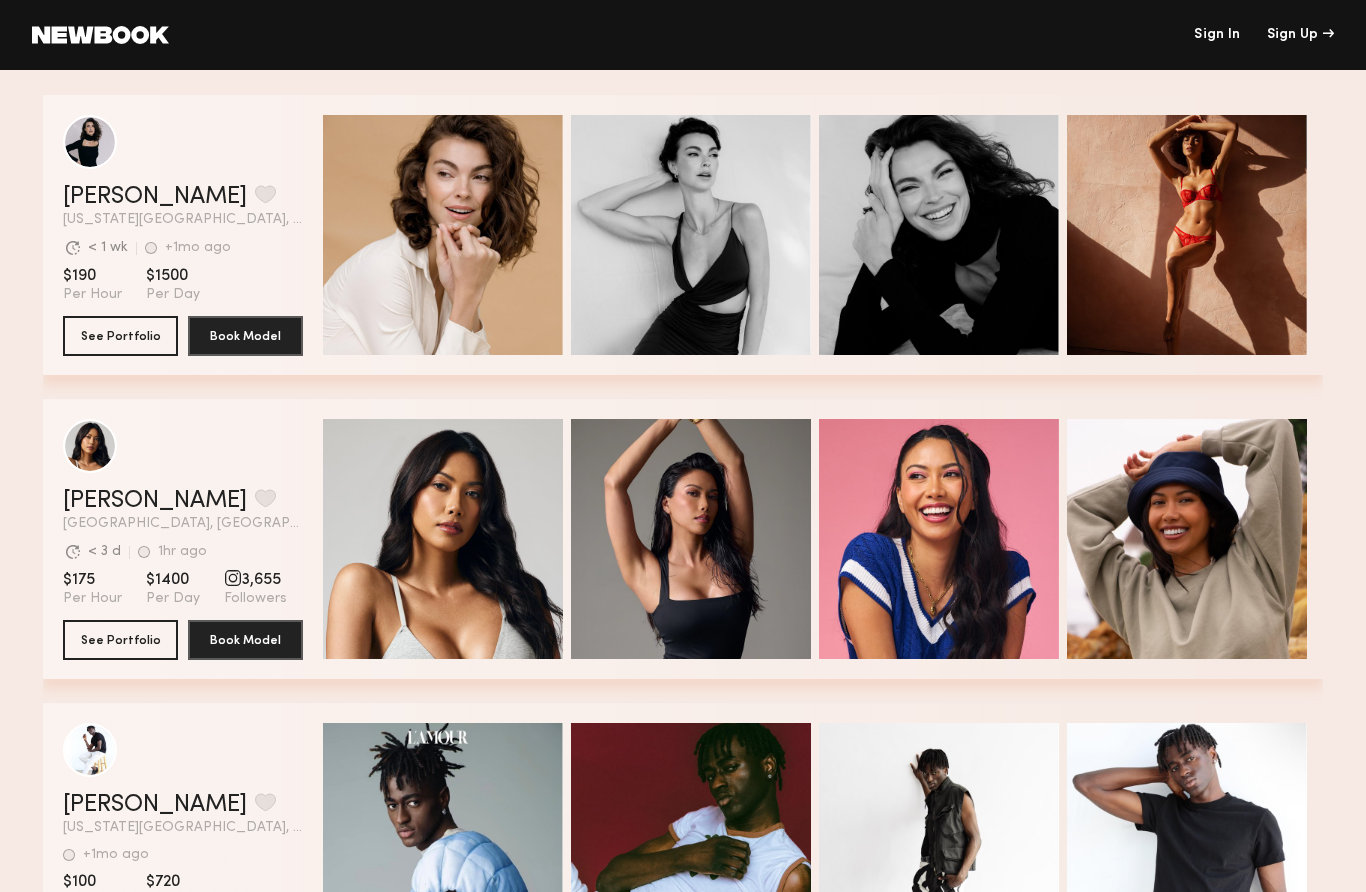 scroll, scrollTop: 0, scrollLeft: 0, axis: both 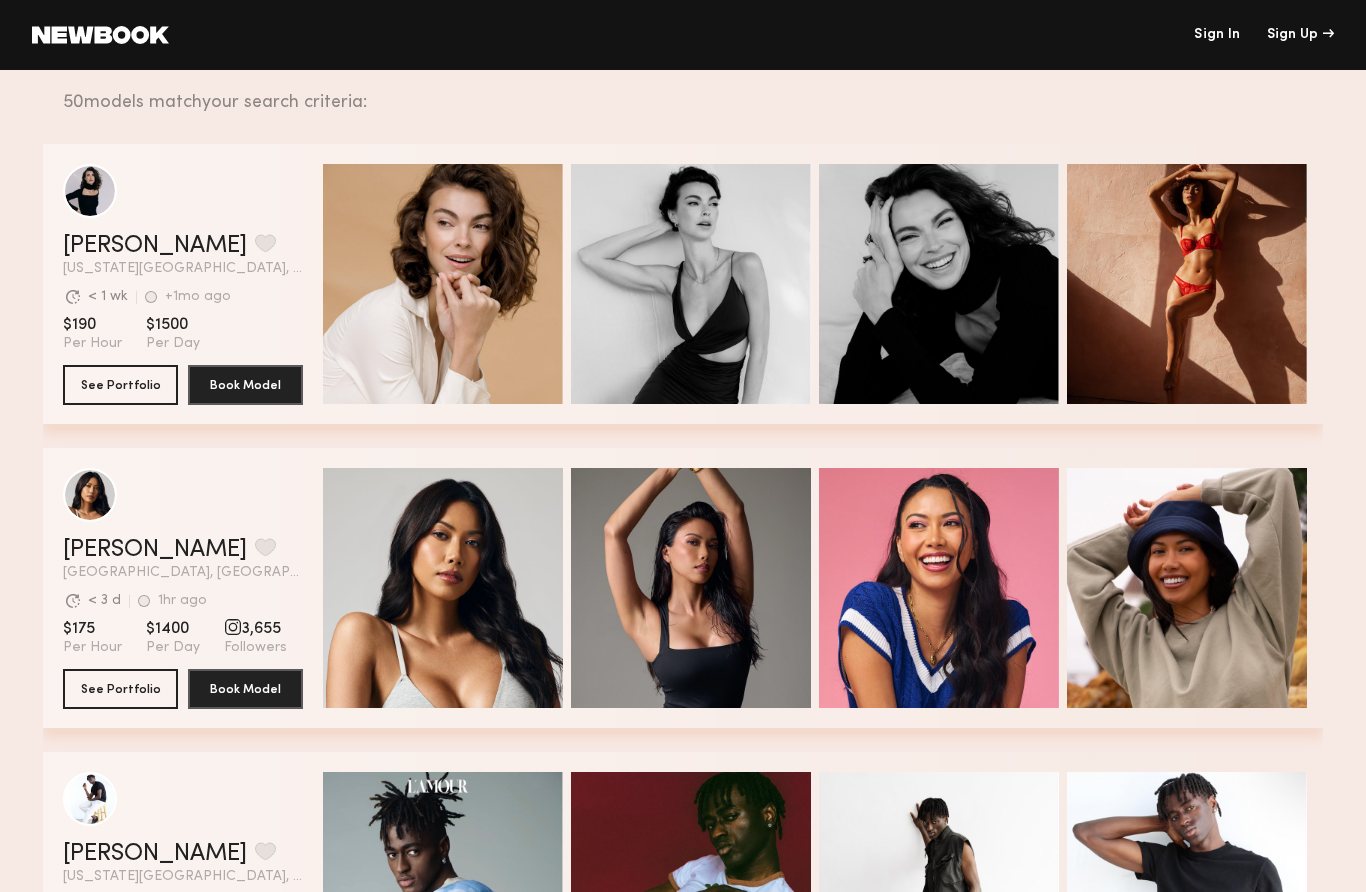 click 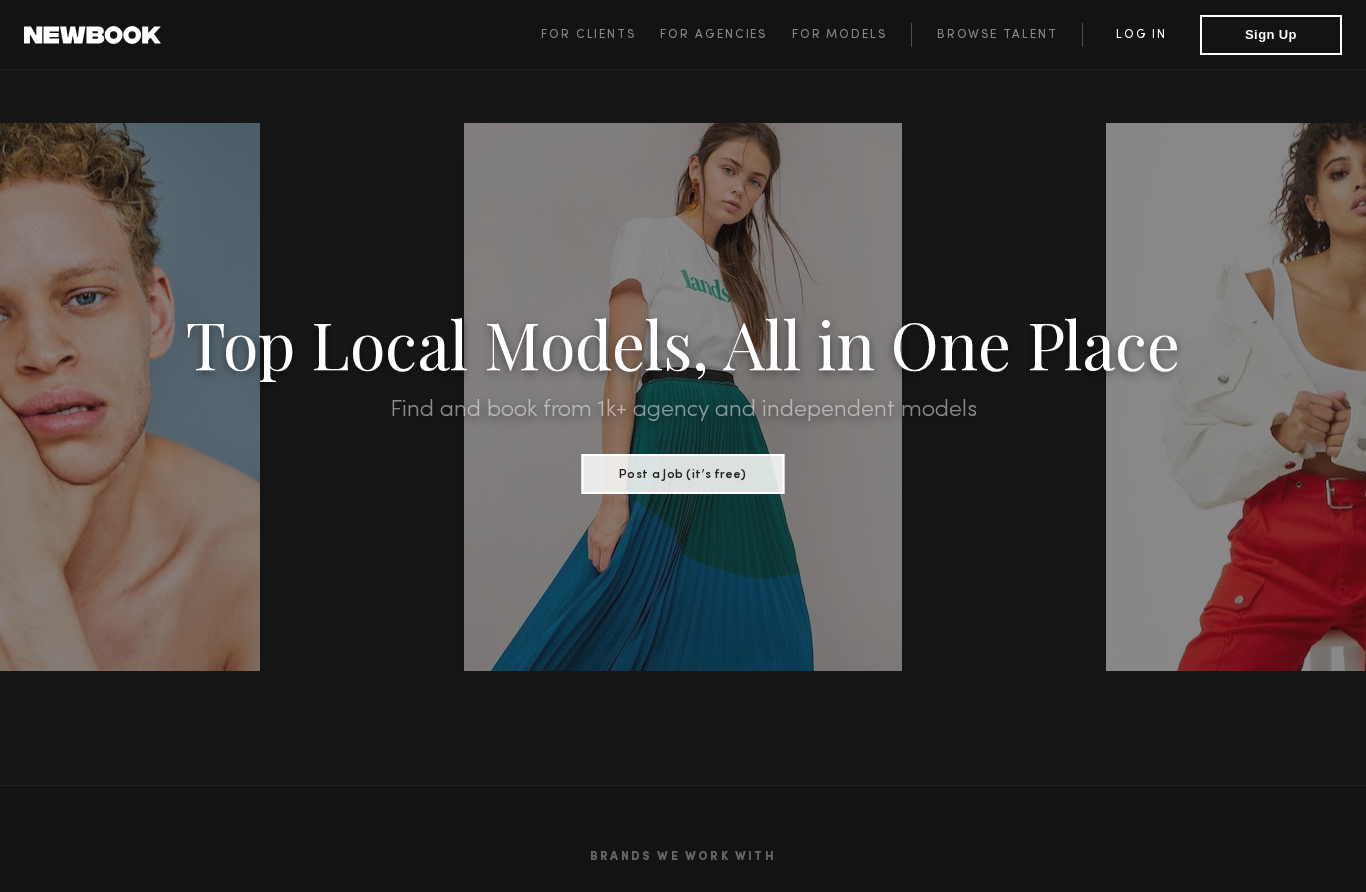 click on "Log in" 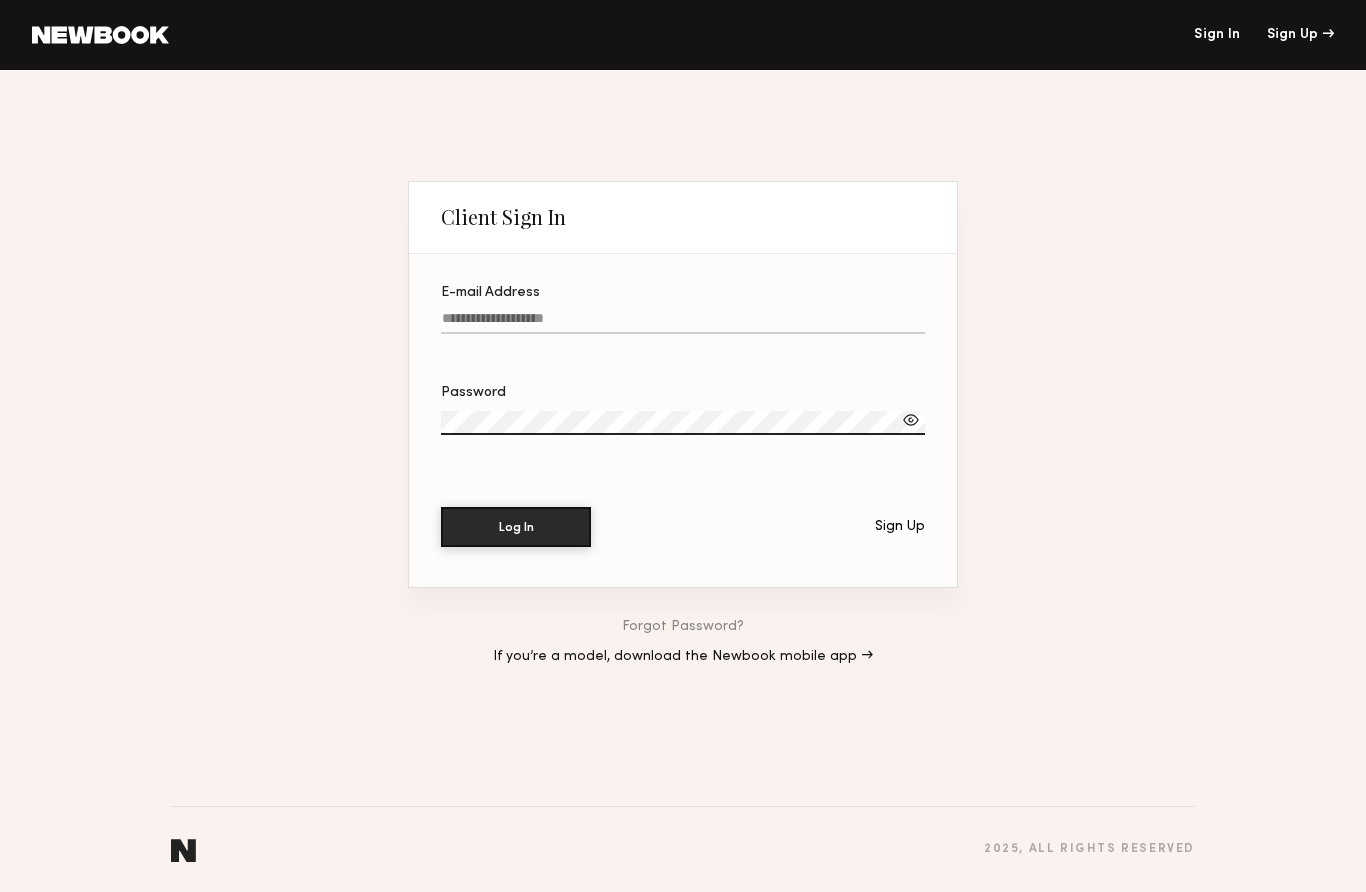 click on "E-mail Address" 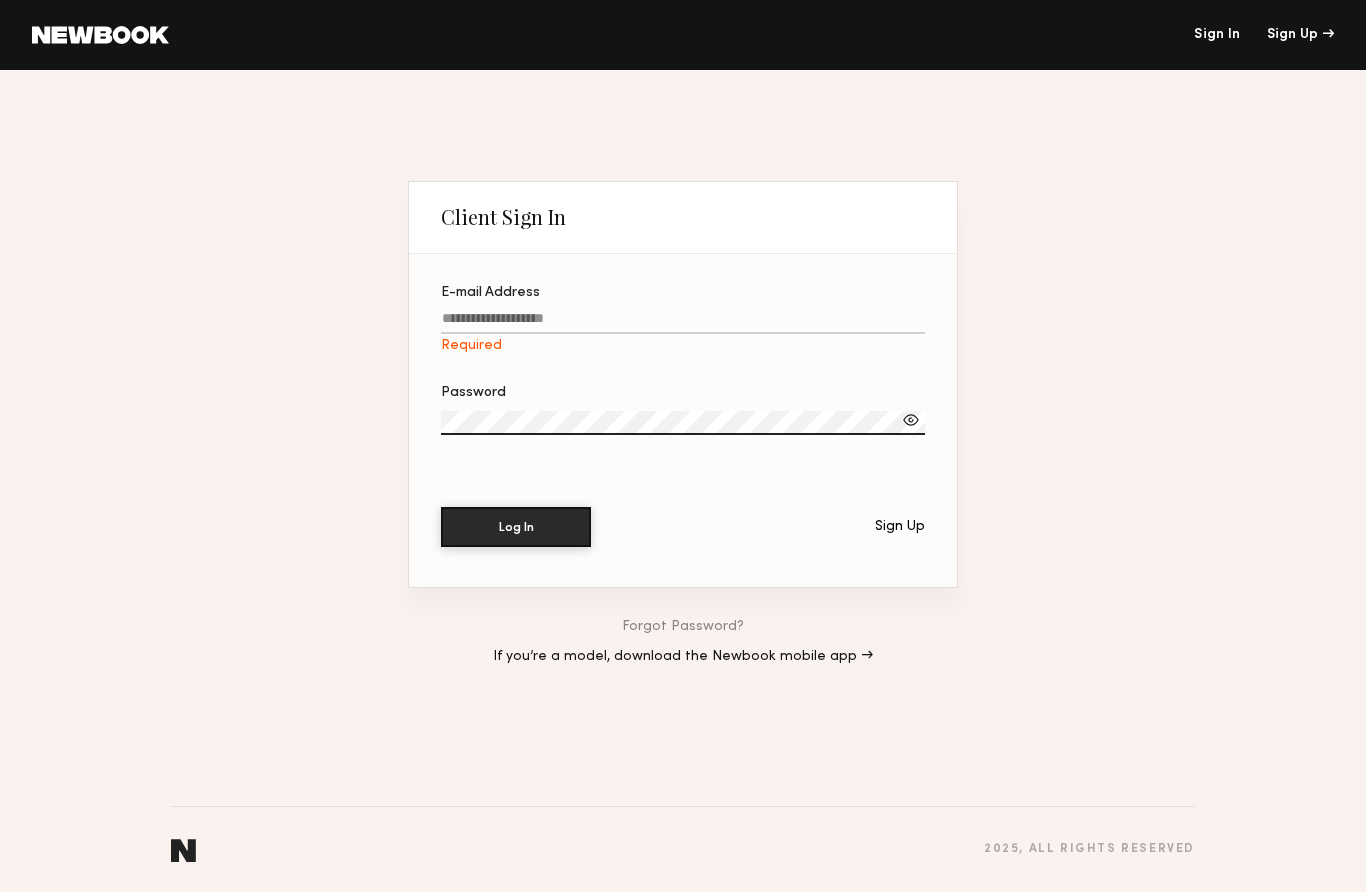type on "**********" 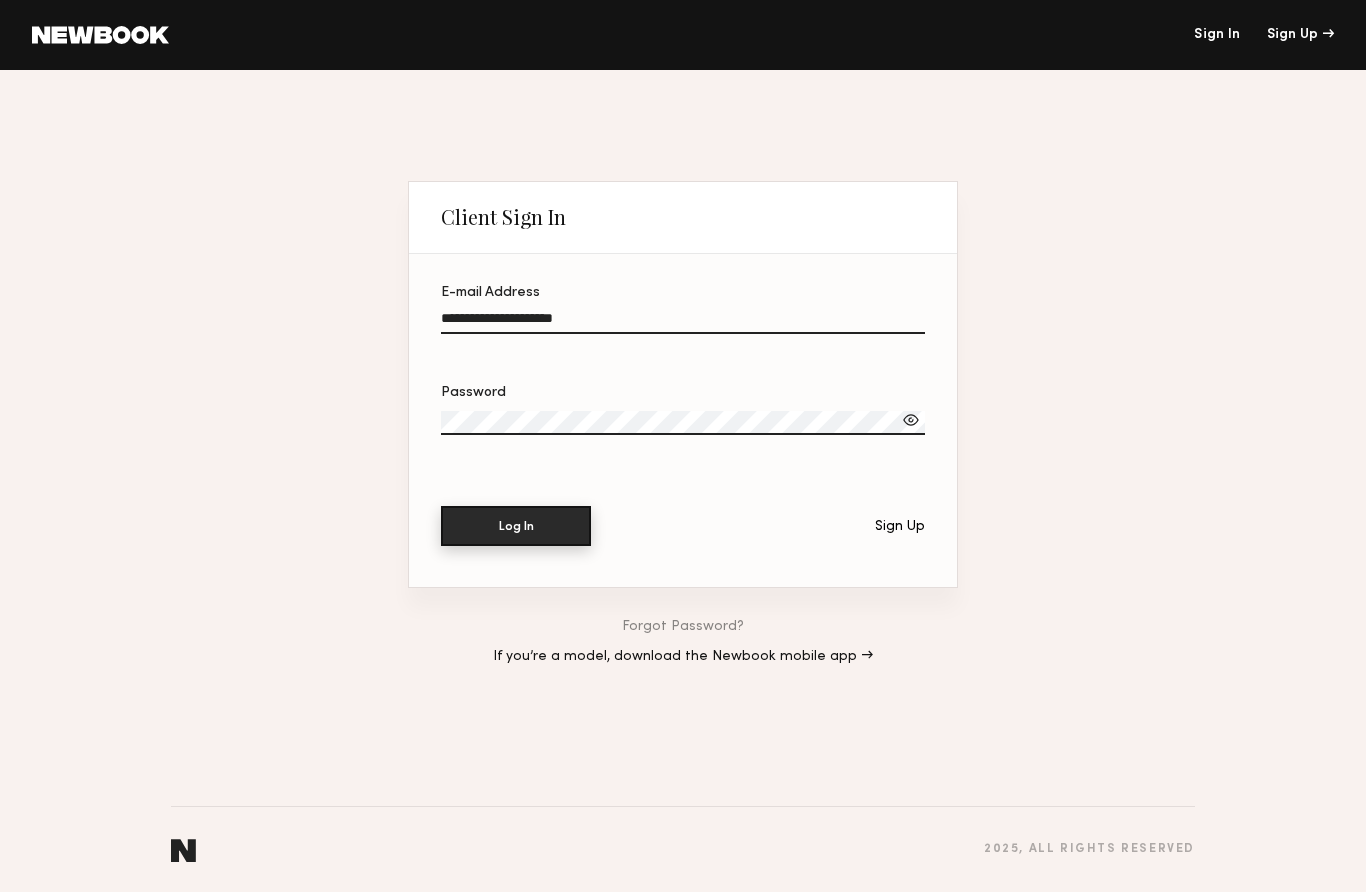 click on "Log In" 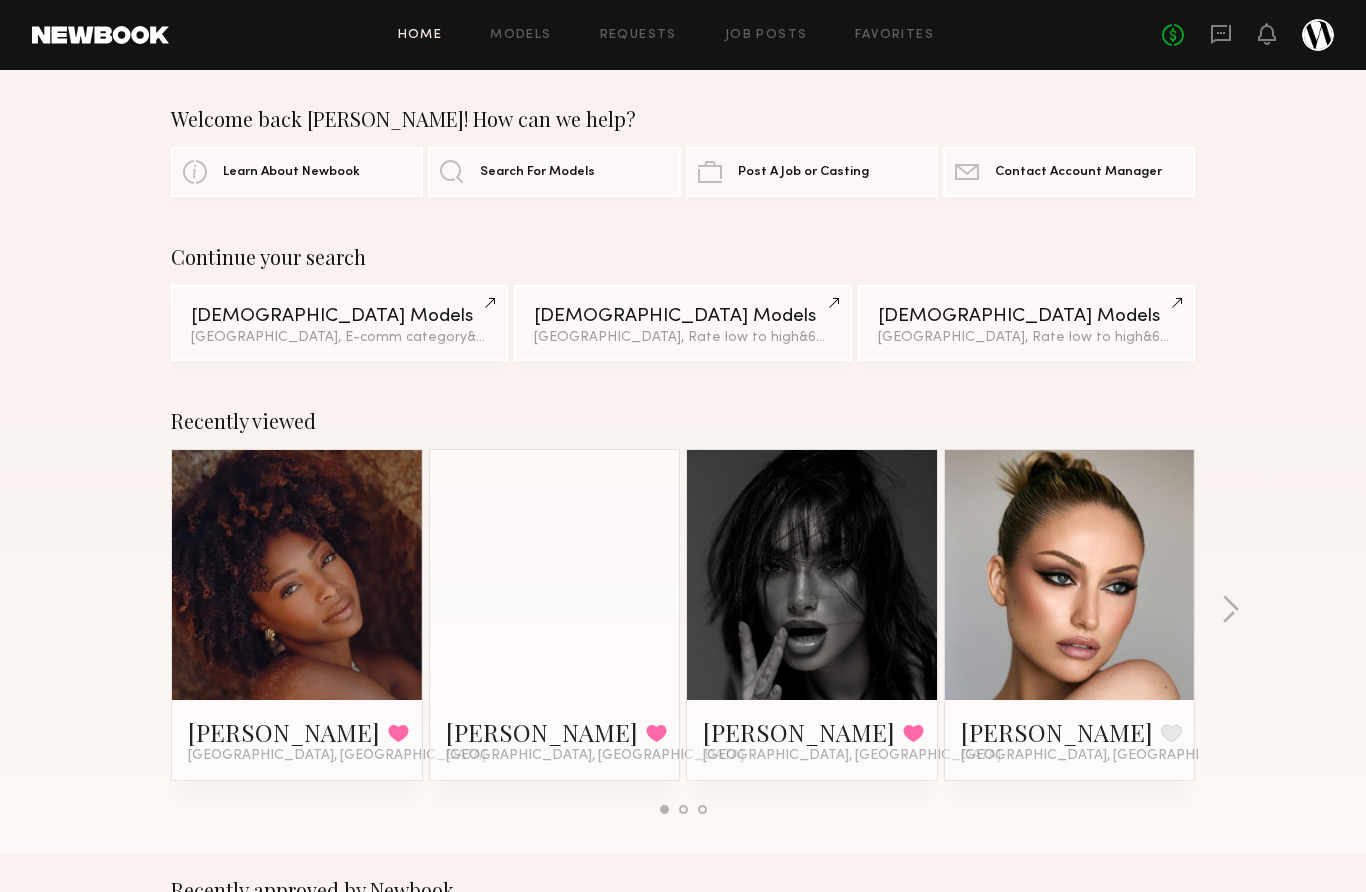 scroll, scrollTop: 0, scrollLeft: 0, axis: both 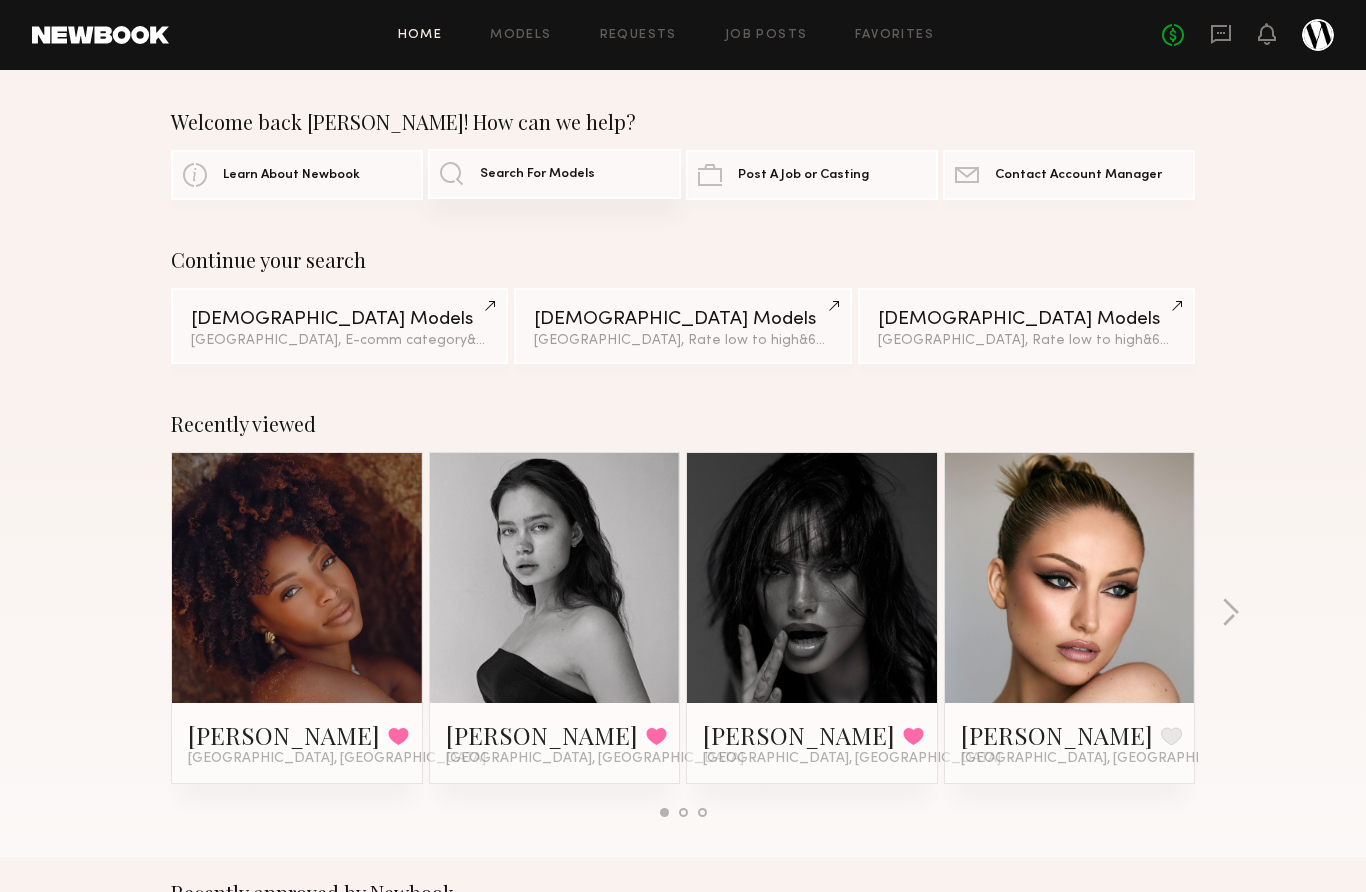 click on "Search For Models" 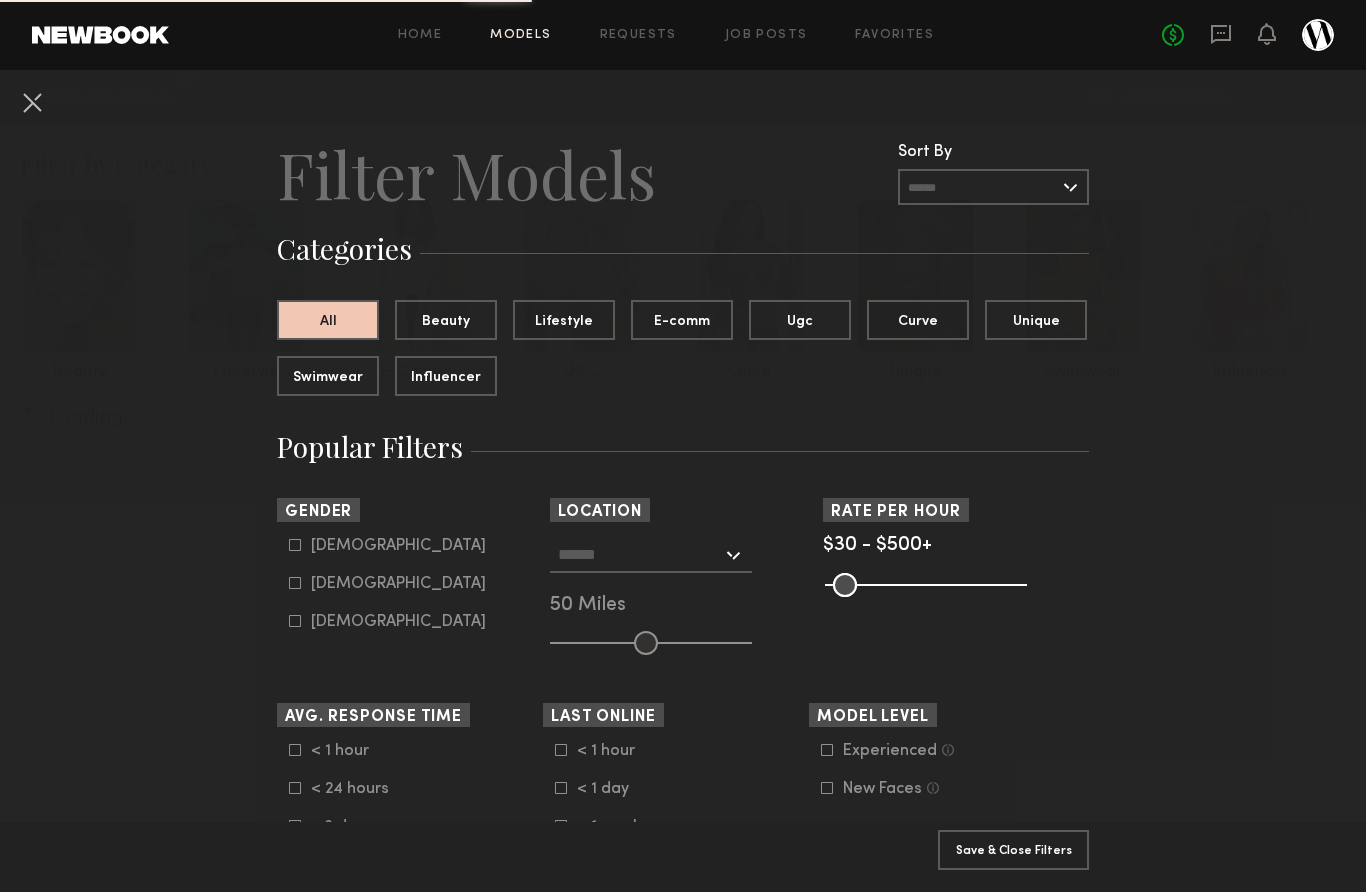 click 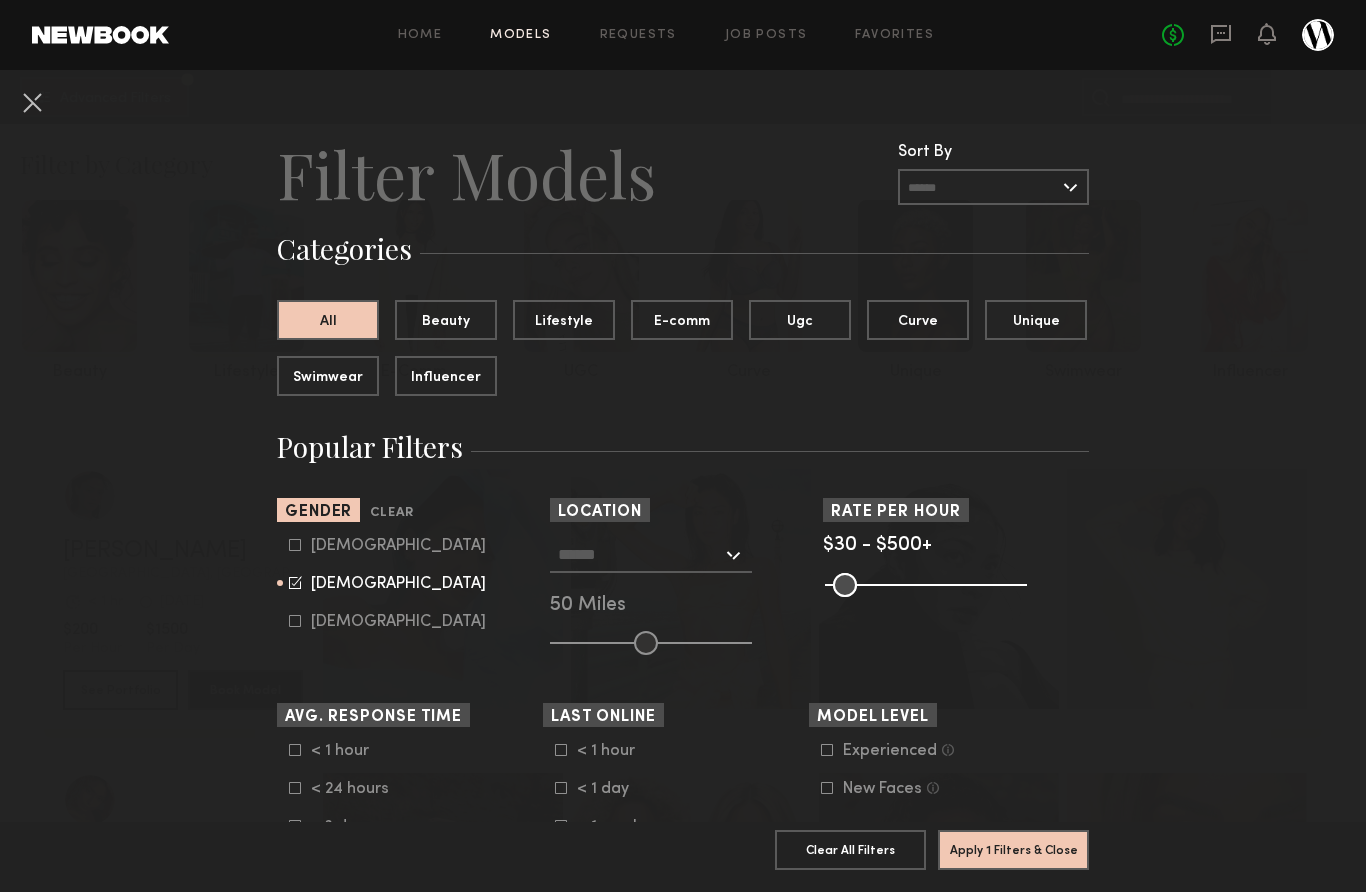 click 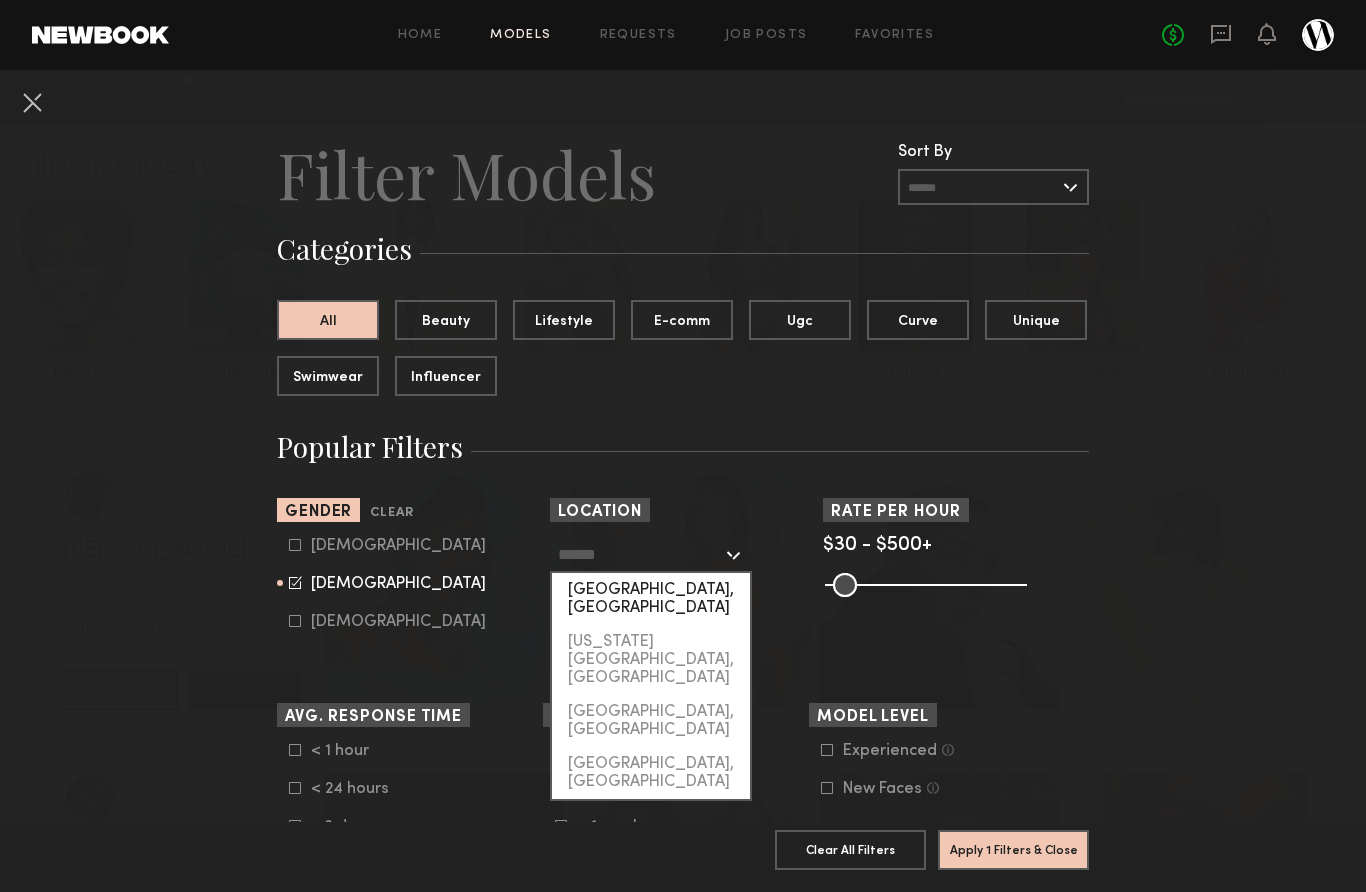 click on "Los Angeles, CA" 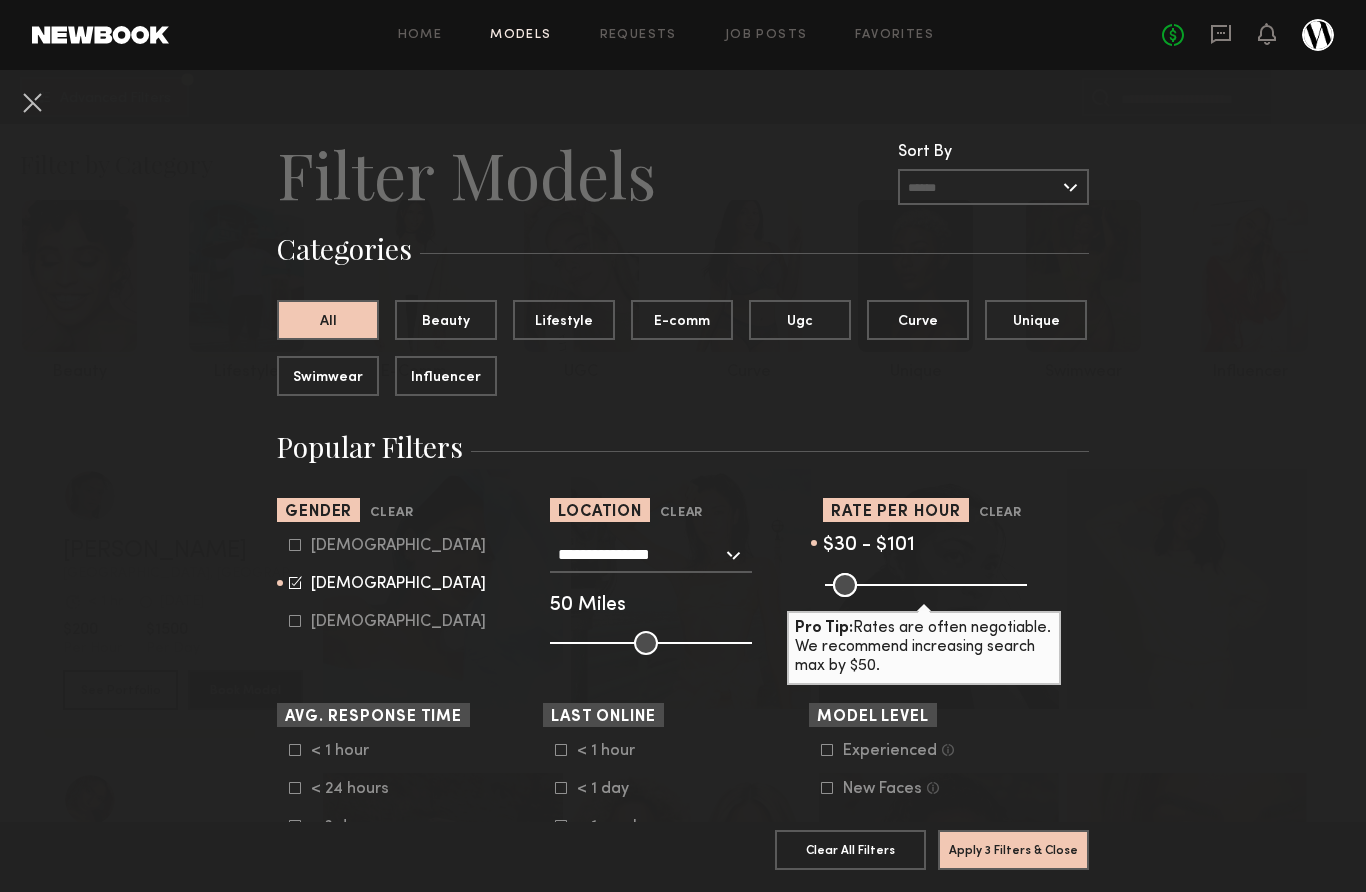 drag, startPoint x: 1018, startPoint y: 581, endPoint x: 864, endPoint y: 590, distance: 154.26276 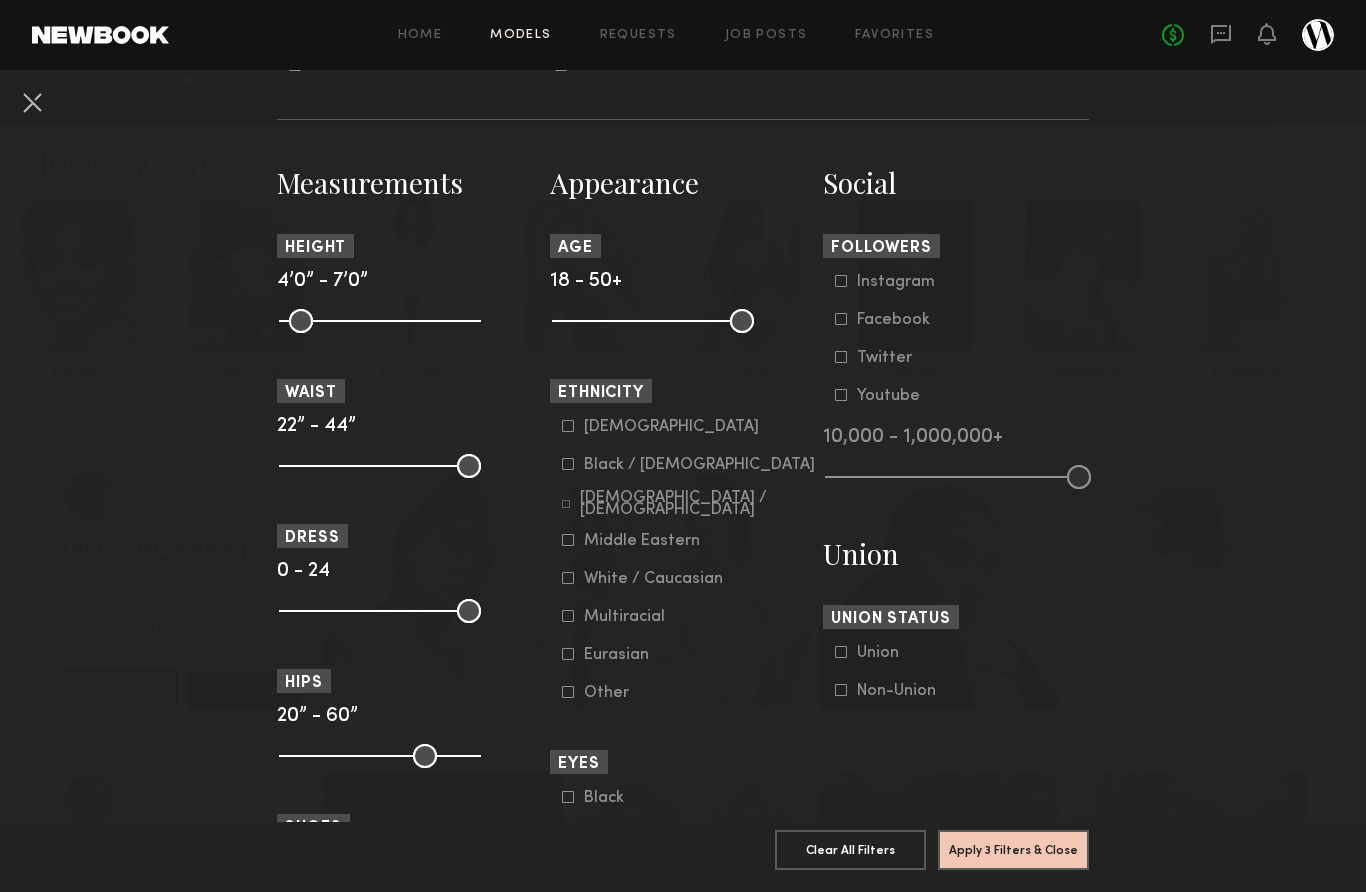 scroll, scrollTop: 796, scrollLeft: 0, axis: vertical 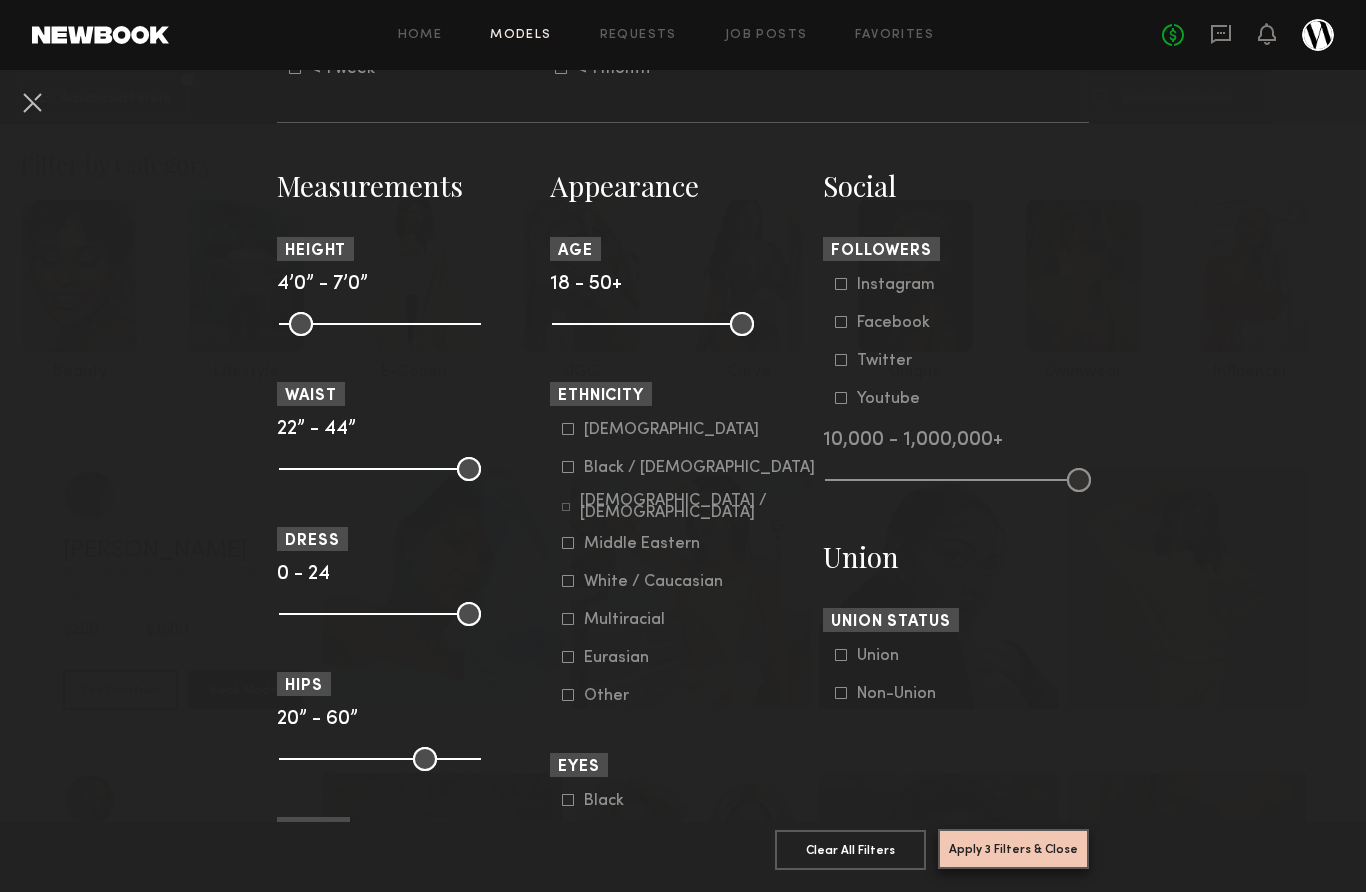 click on "Apply 3 Filters & Close" 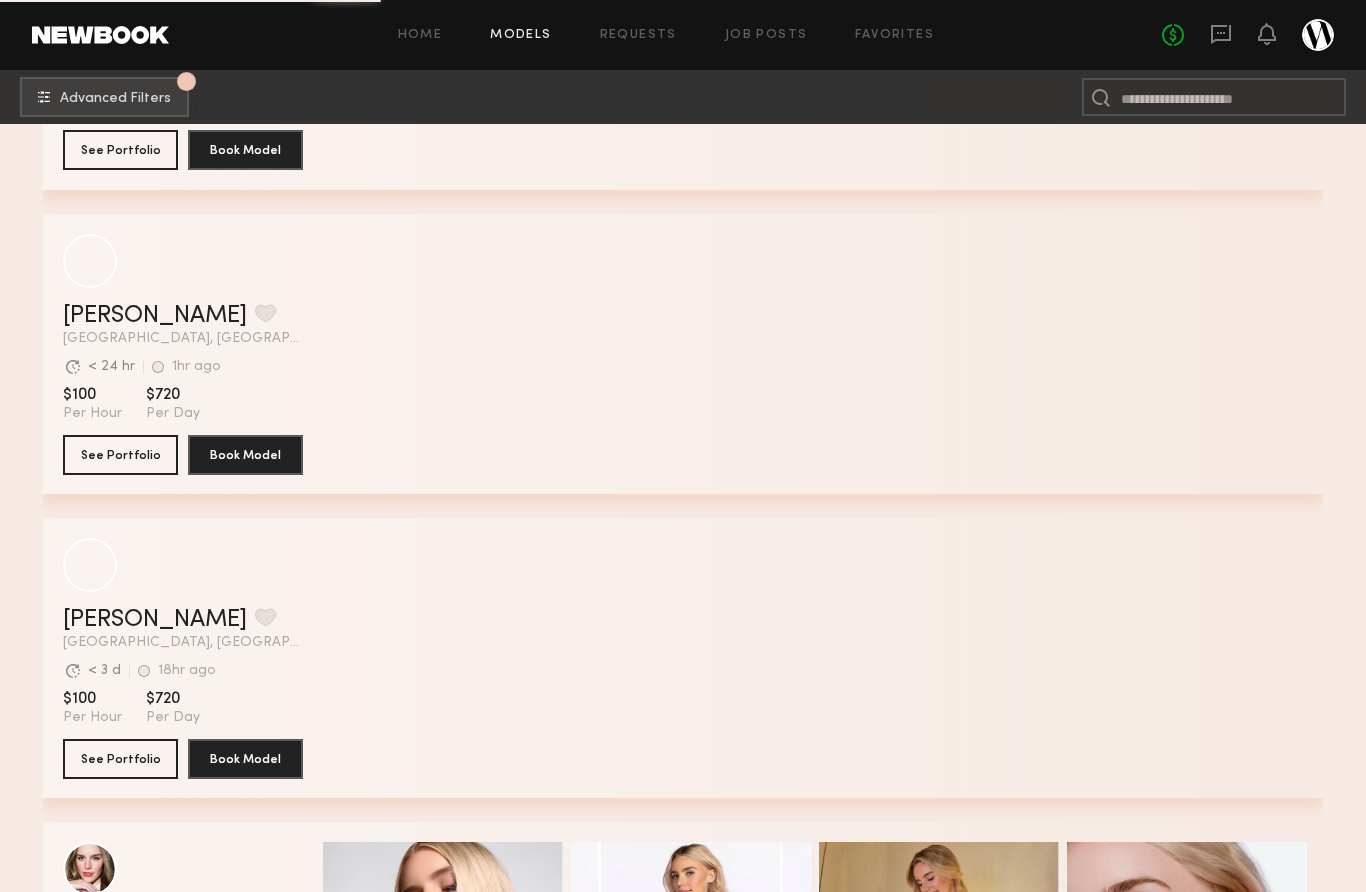 scroll, scrollTop: 2055, scrollLeft: 0, axis: vertical 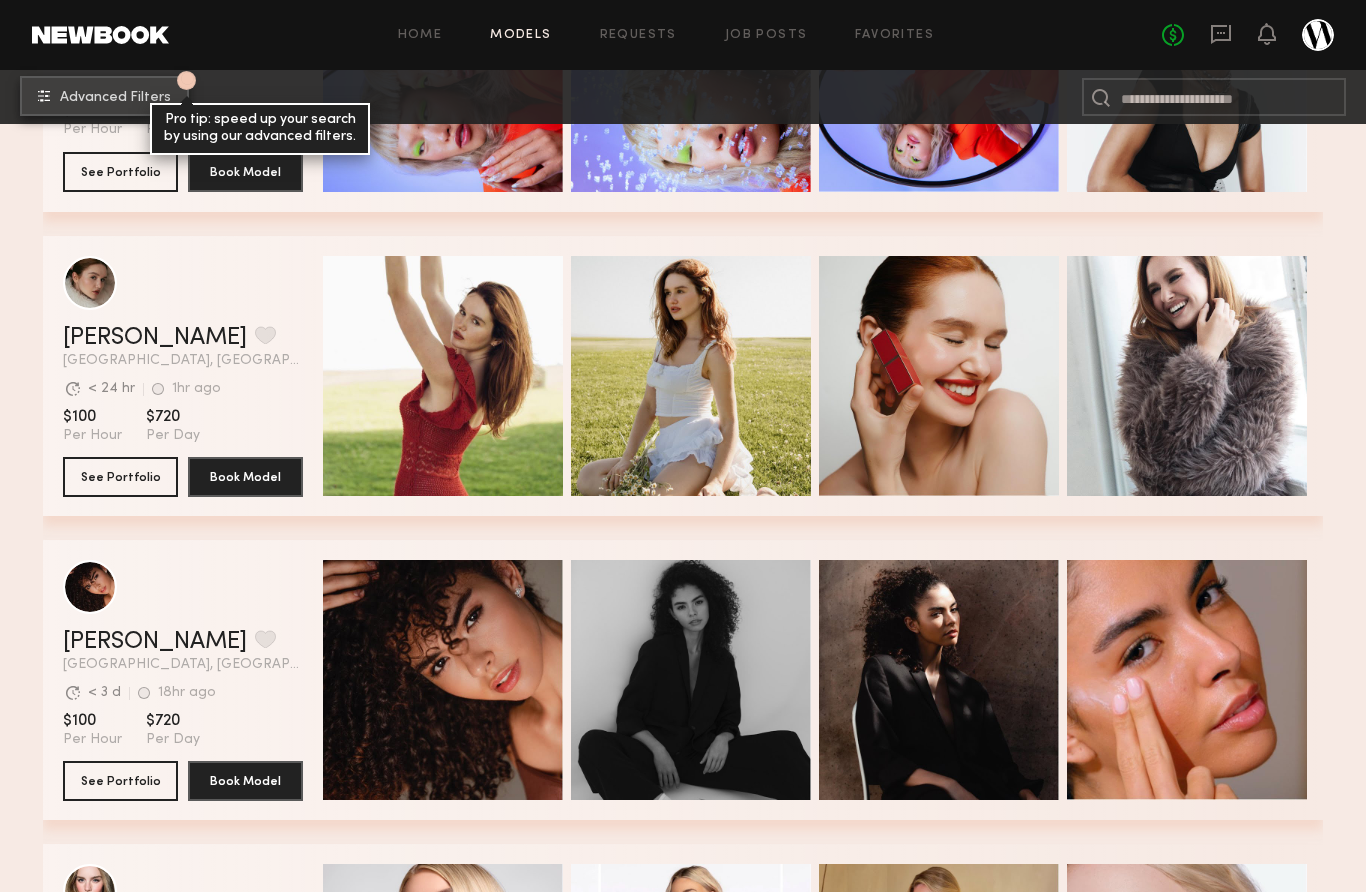 click on "Advanced Filters" 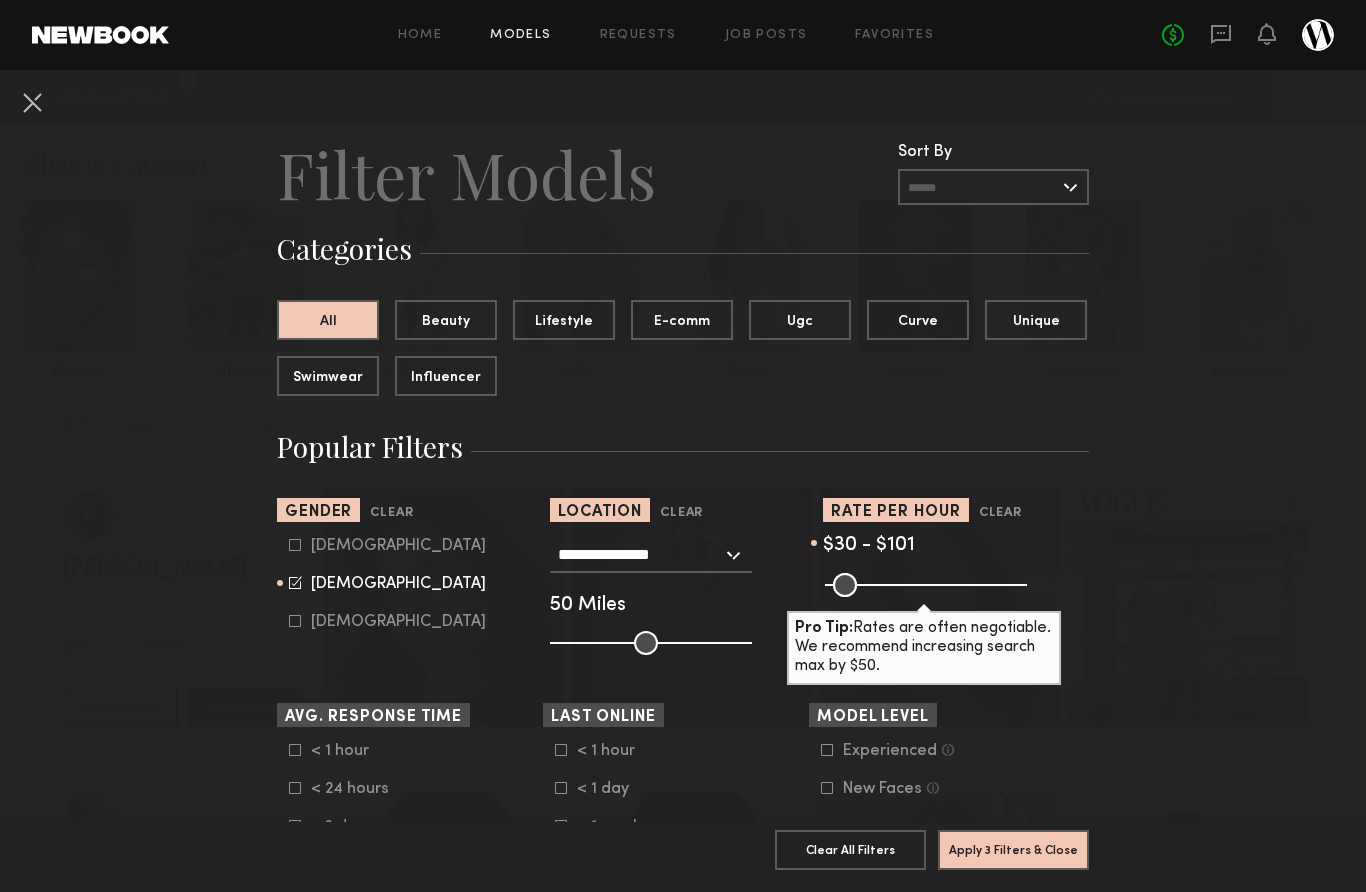 scroll, scrollTop: 0, scrollLeft: 0, axis: both 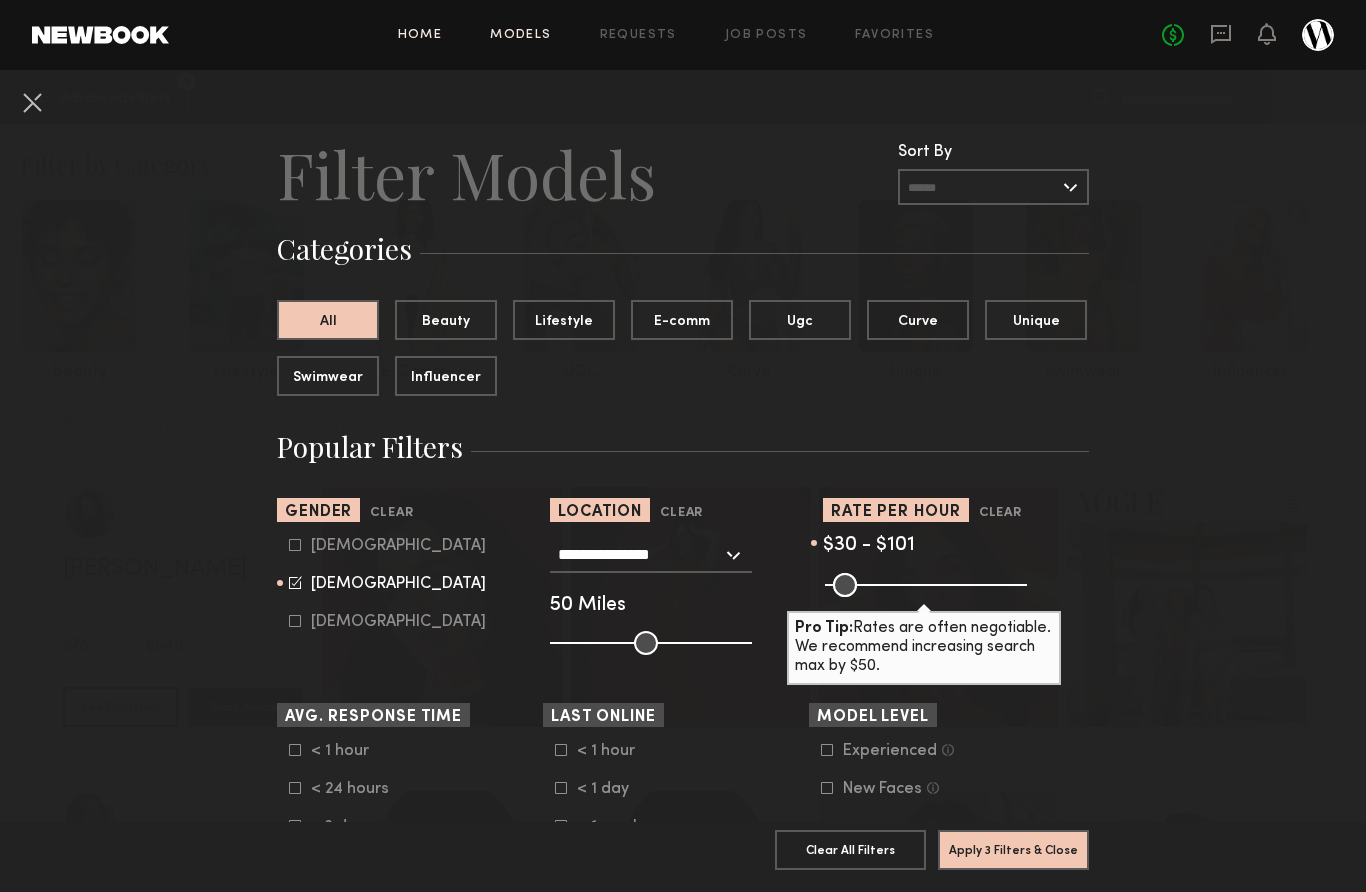 click on "Home" 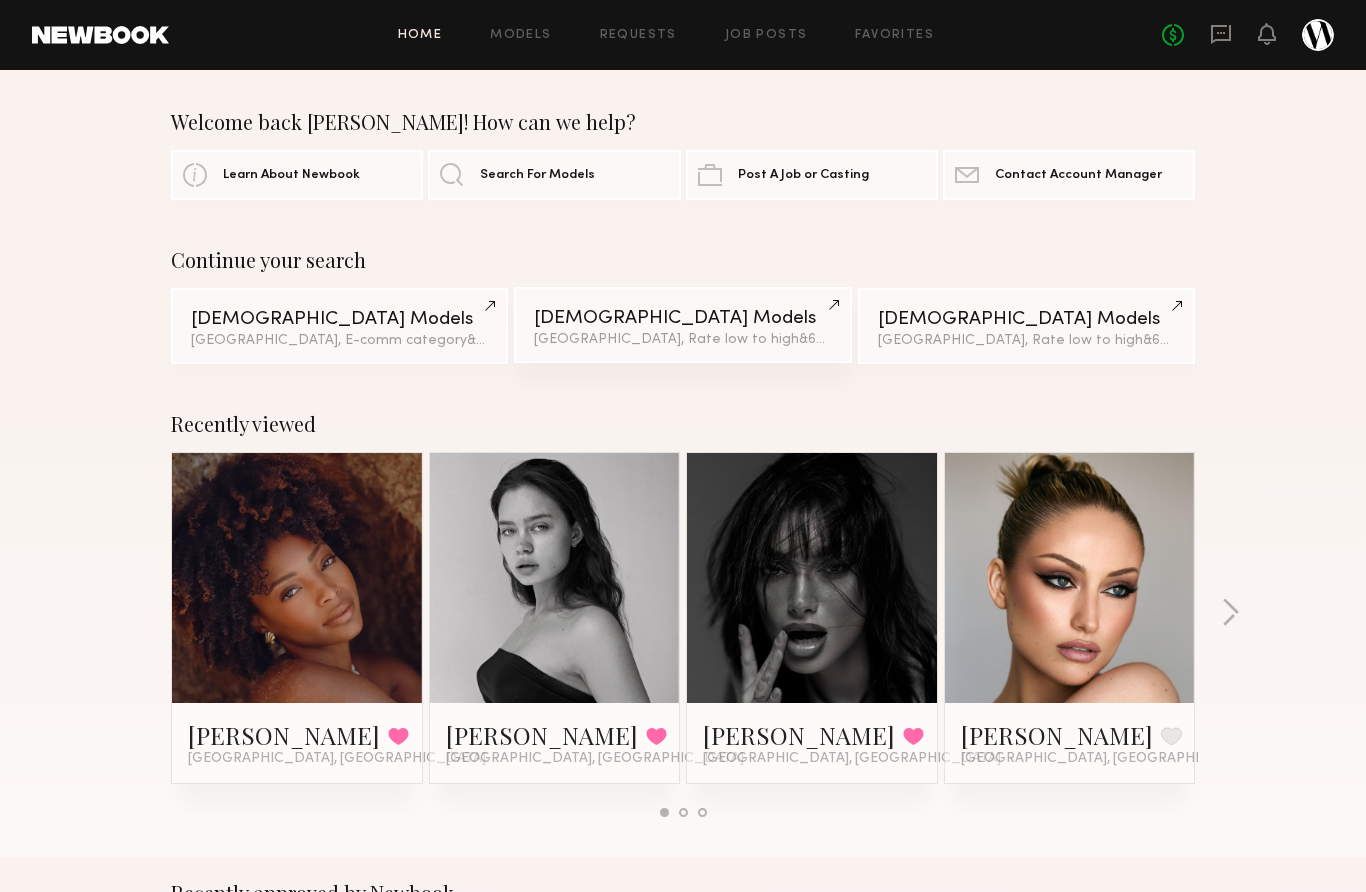 click on "Female Models" 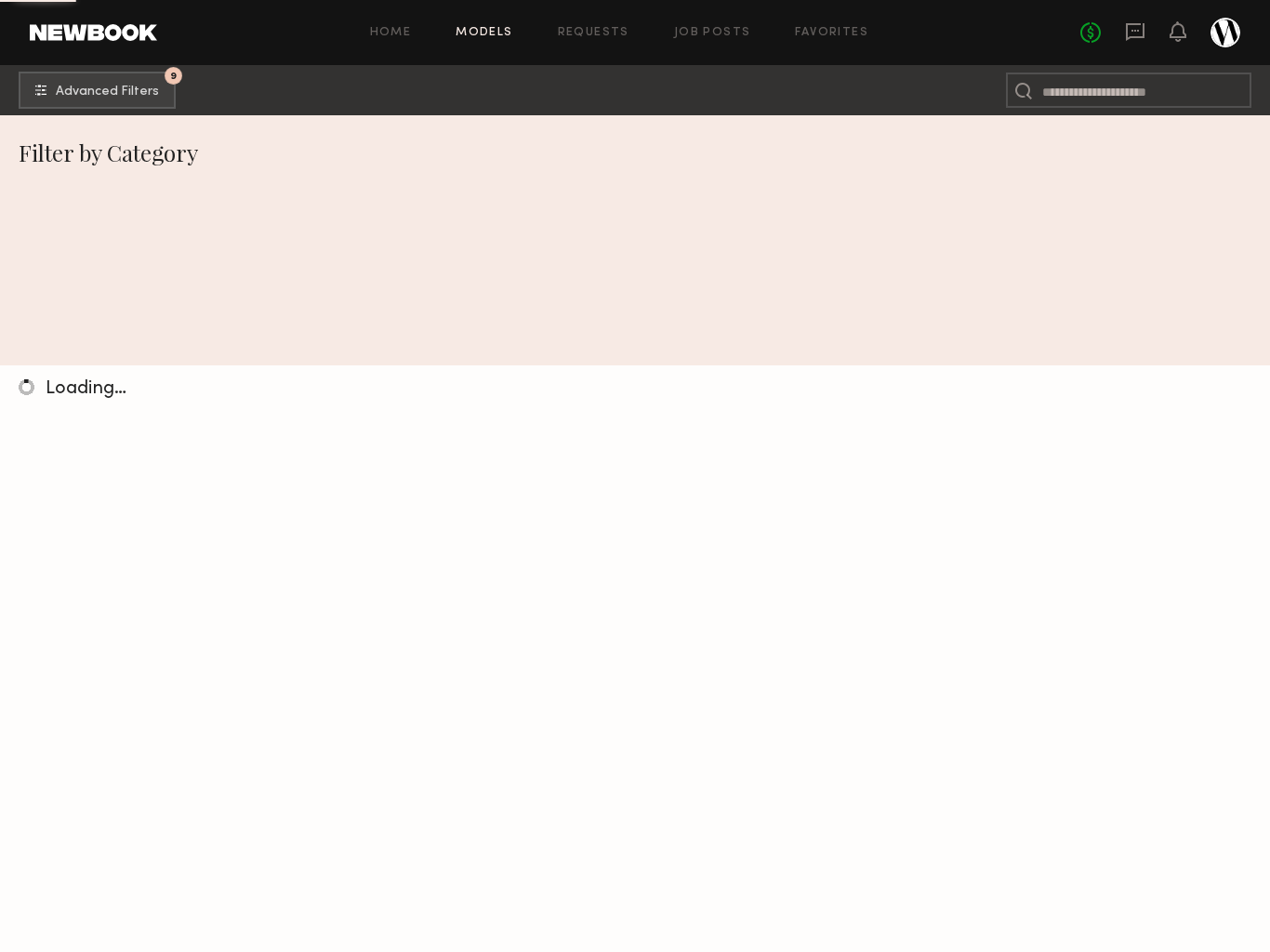 scroll, scrollTop: 0, scrollLeft: 0, axis: both 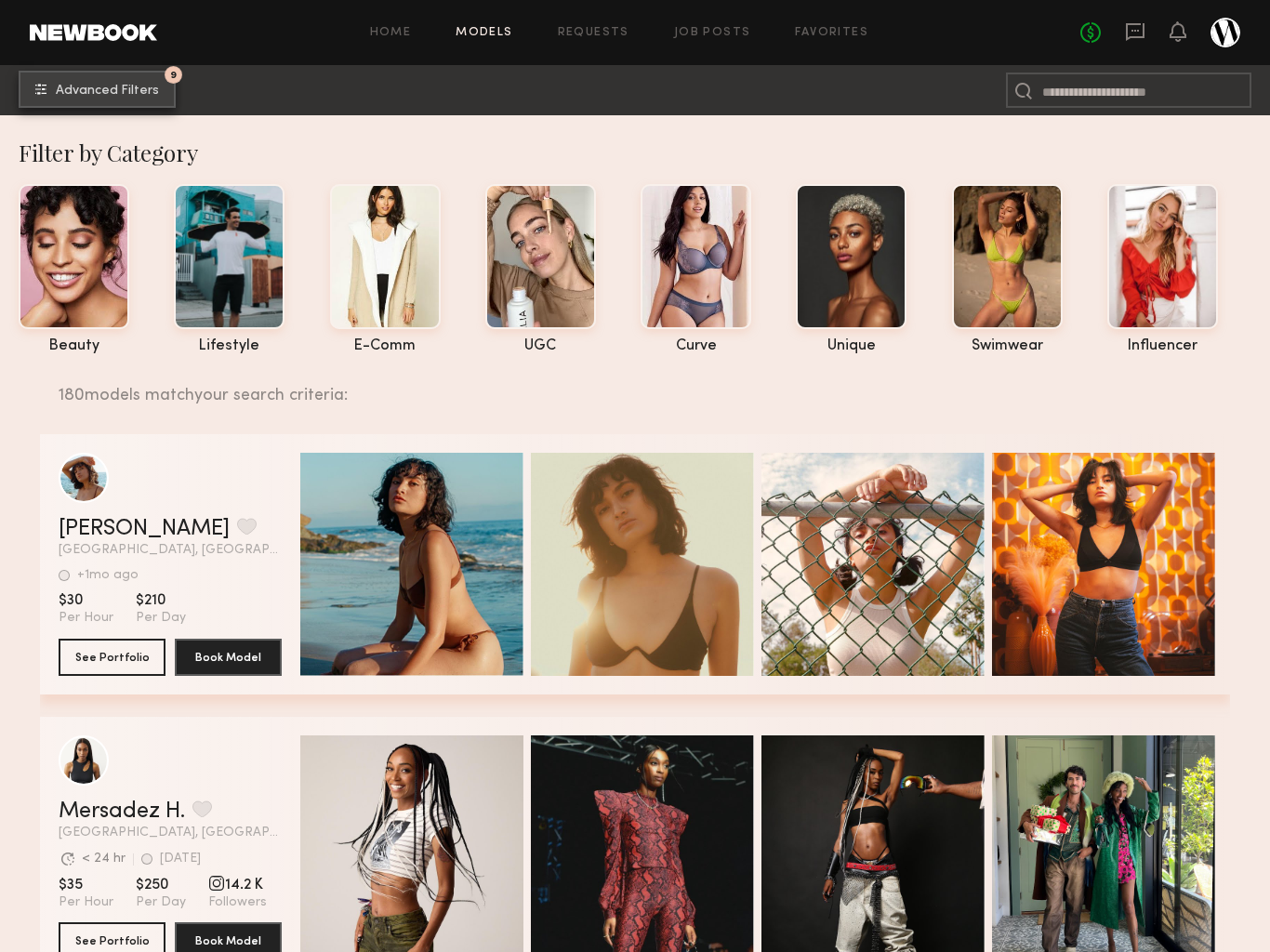 click on "9 Advanced Filters" 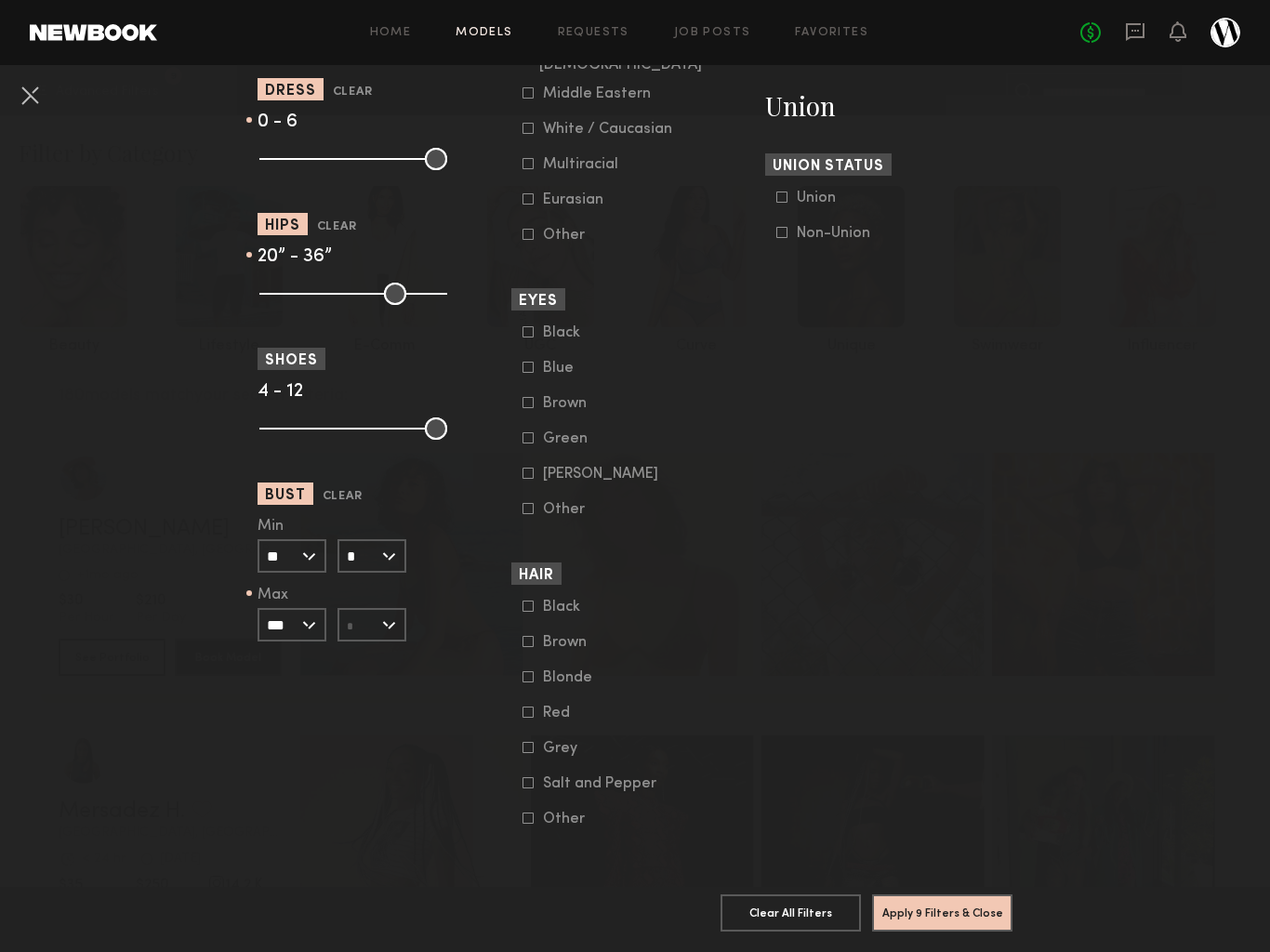 scroll, scrollTop: 1198, scrollLeft: 0, axis: vertical 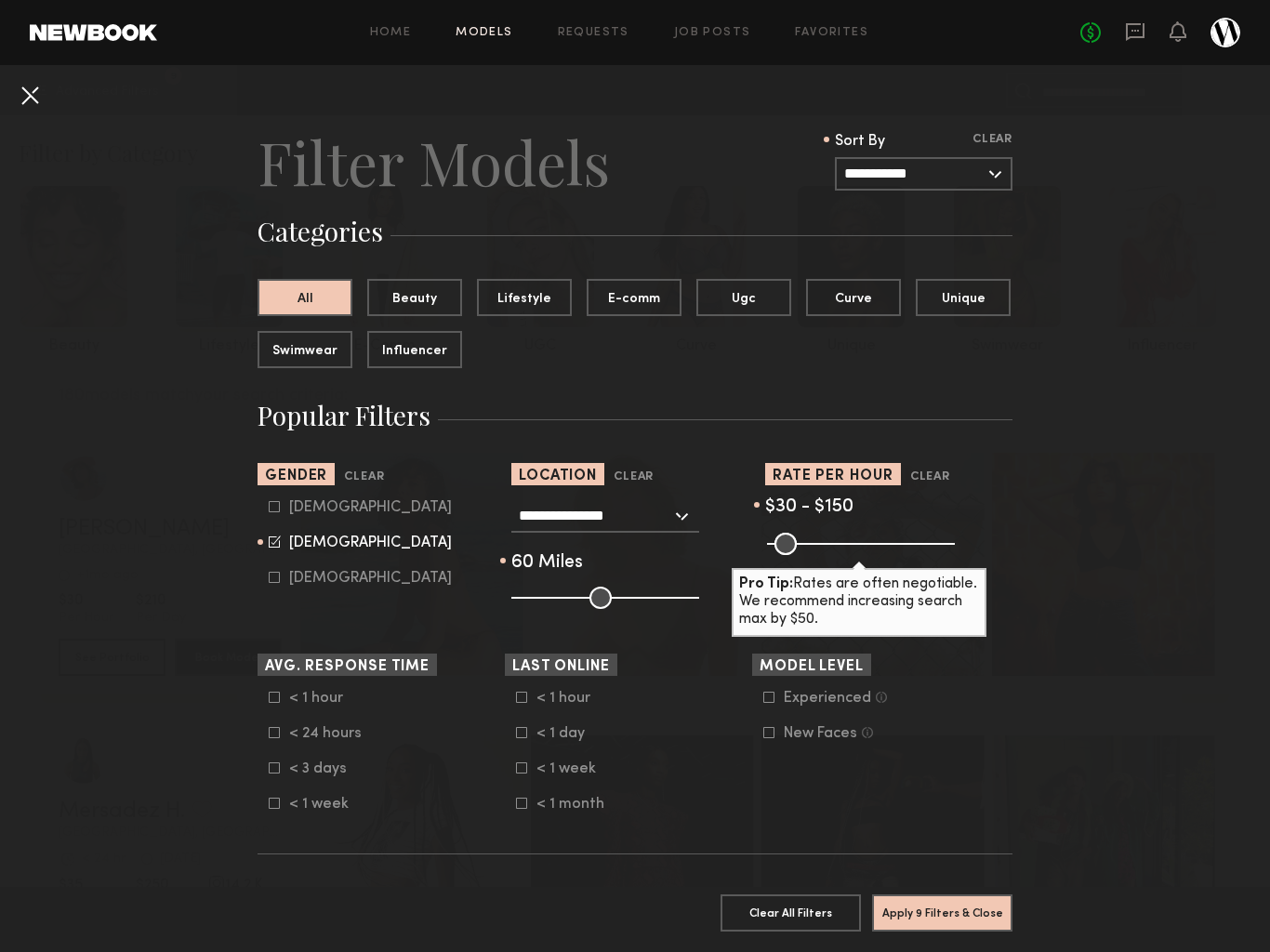 click 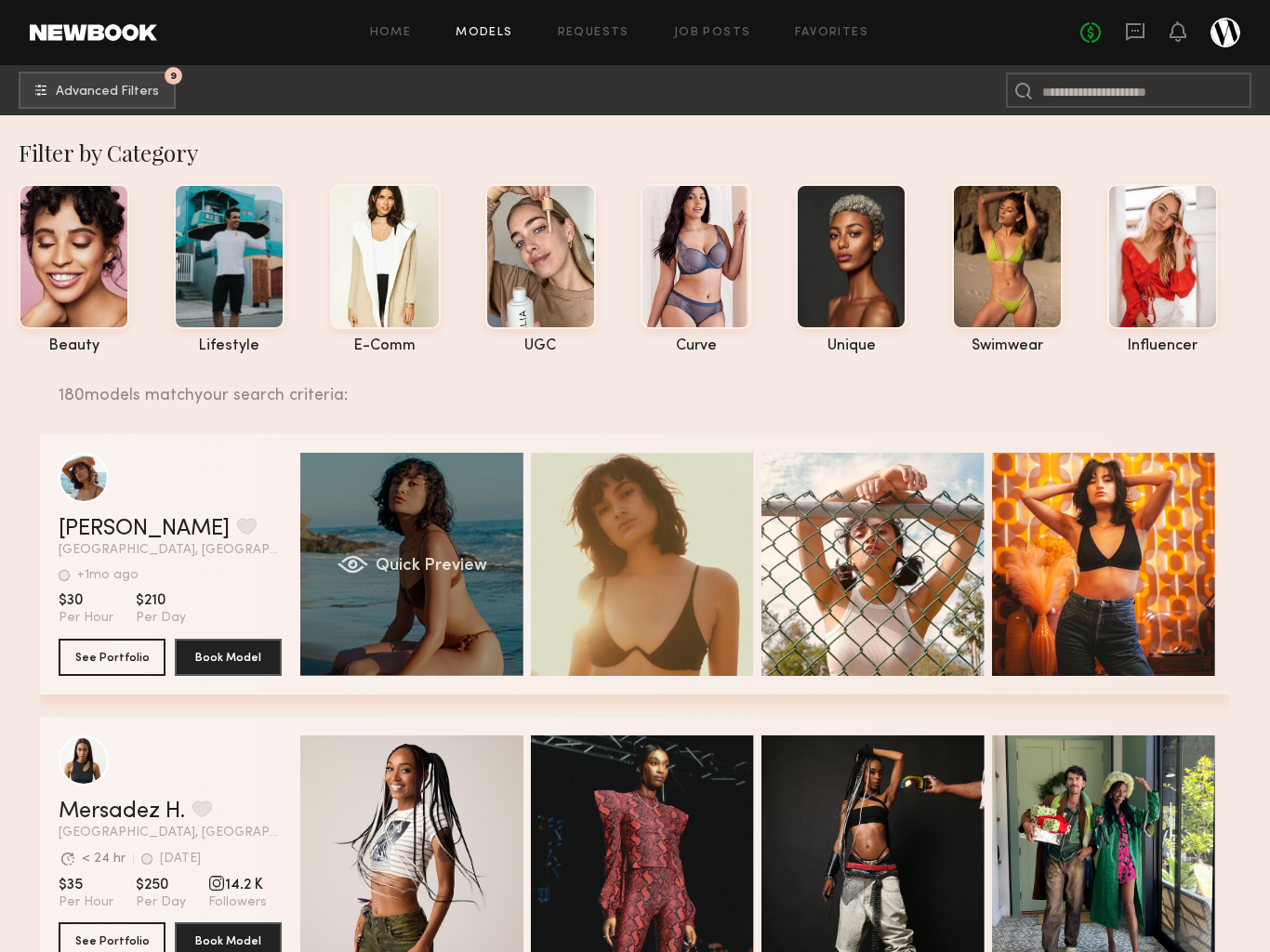 click on "Quick Preview" 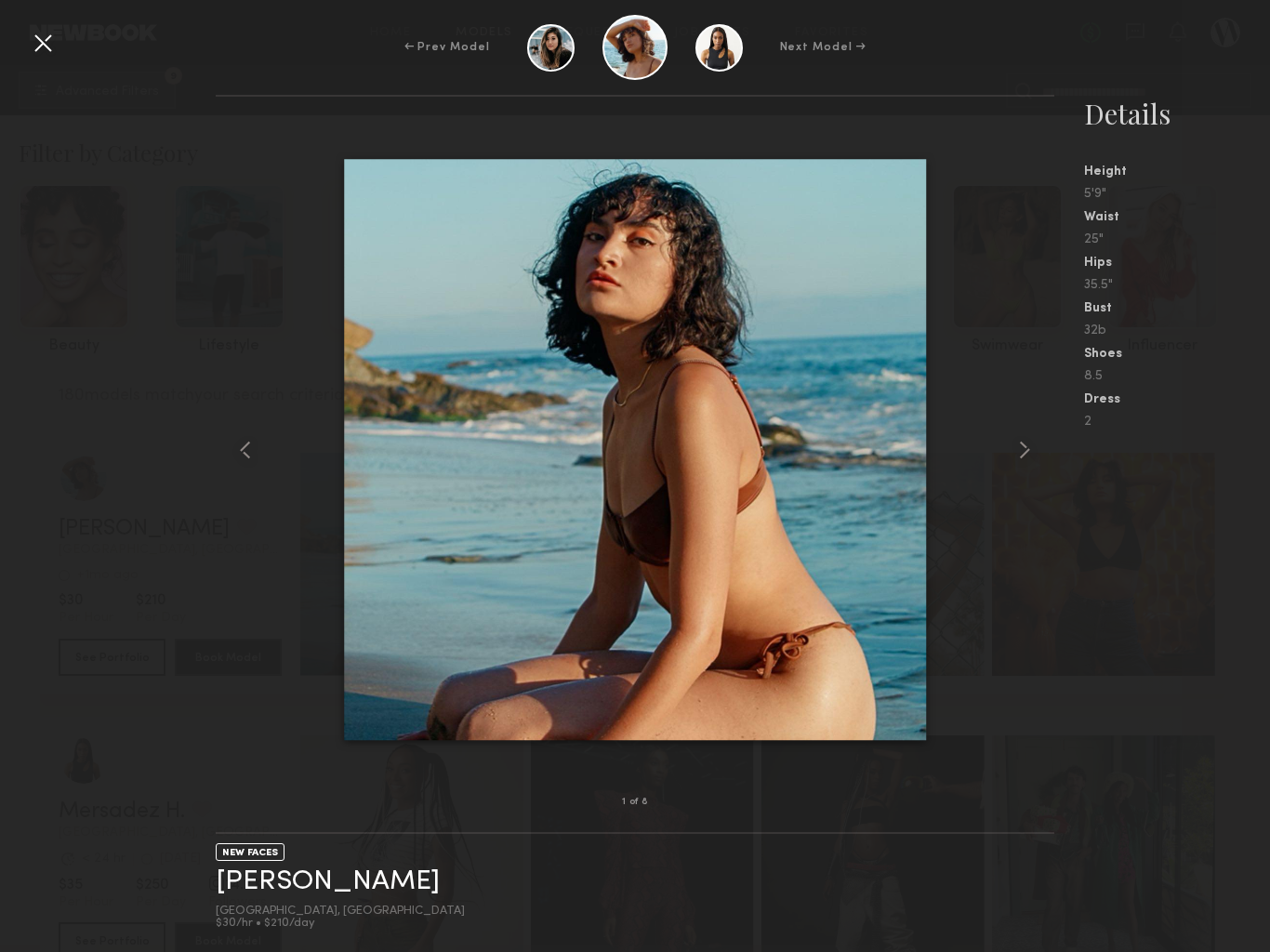 click at bounding box center (43, 43) 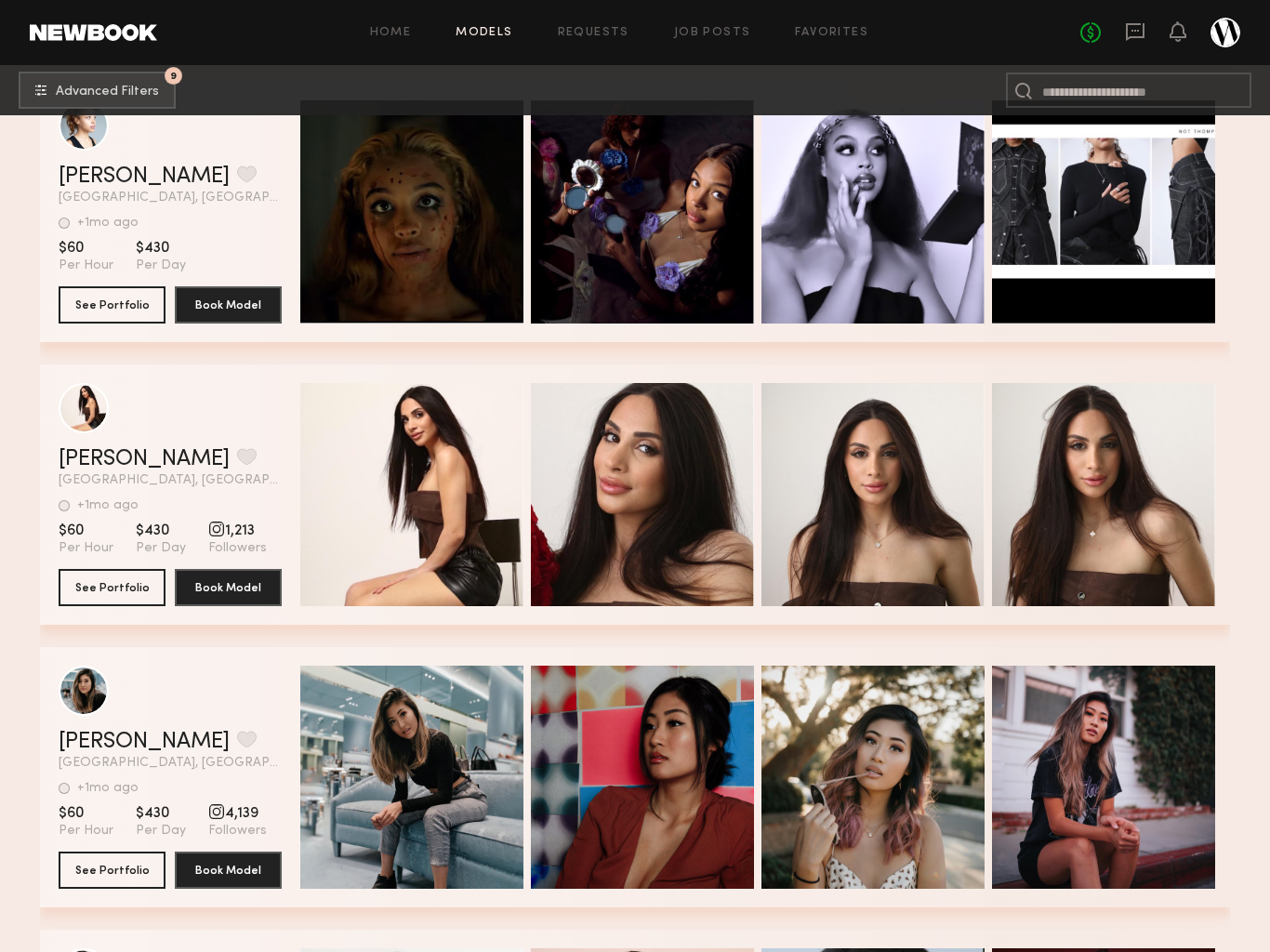 scroll, scrollTop: 2898, scrollLeft: 0, axis: vertical 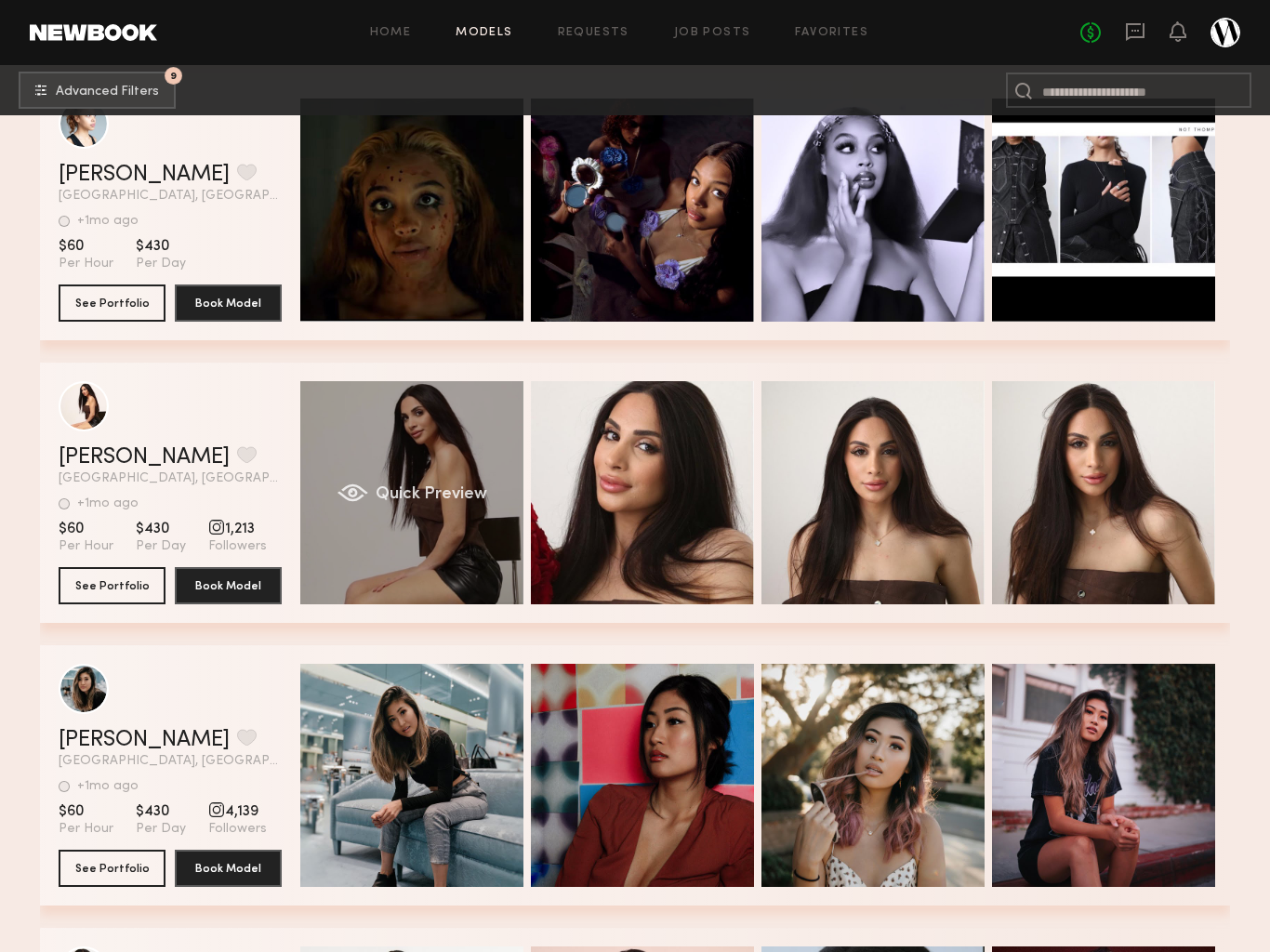 click on "Quick Preview" 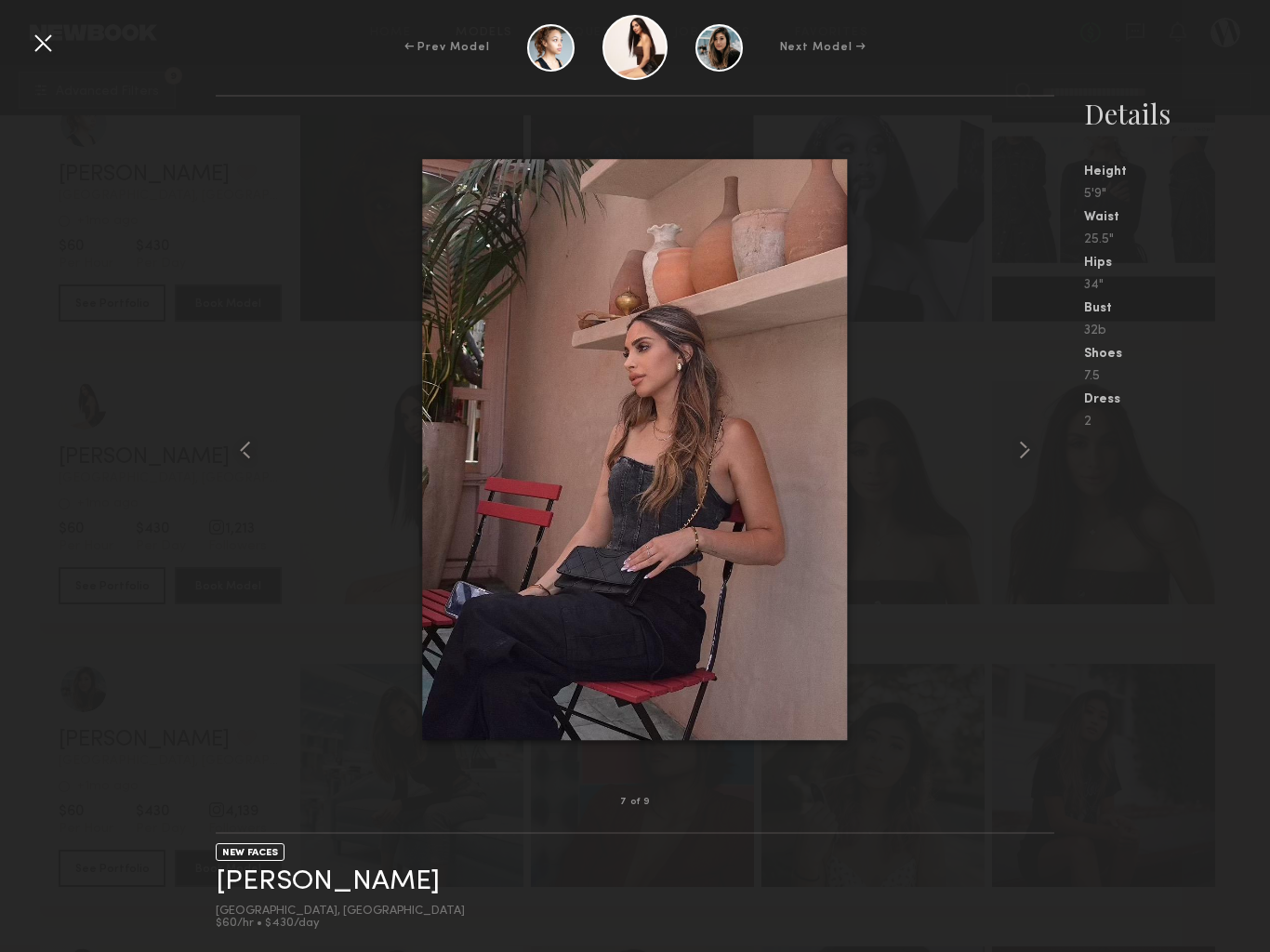 click on "← Prev Model   Next Model →   7 of 9  NEW FACES Arevik K.  Los Angeles, CA   $60/hr • $430/day  Details Height  5'9"  Waist  25.5"  Hips  34"  Bust  32b  Shoes  7.5  Dress  2" at bounding box center [635, 476] 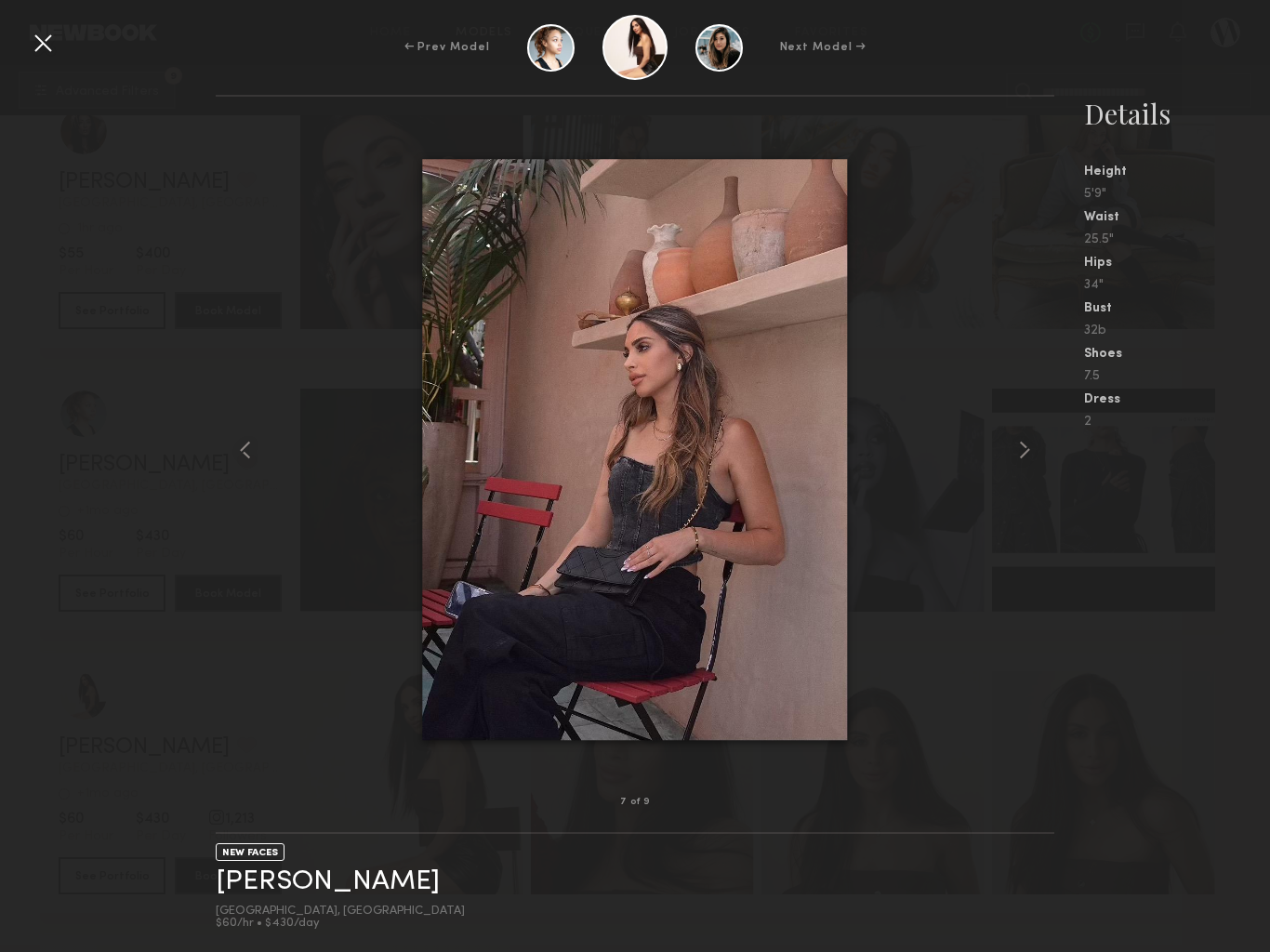 scroll, scrollTop: 2546, scrollLeft: 0, axis: vertical 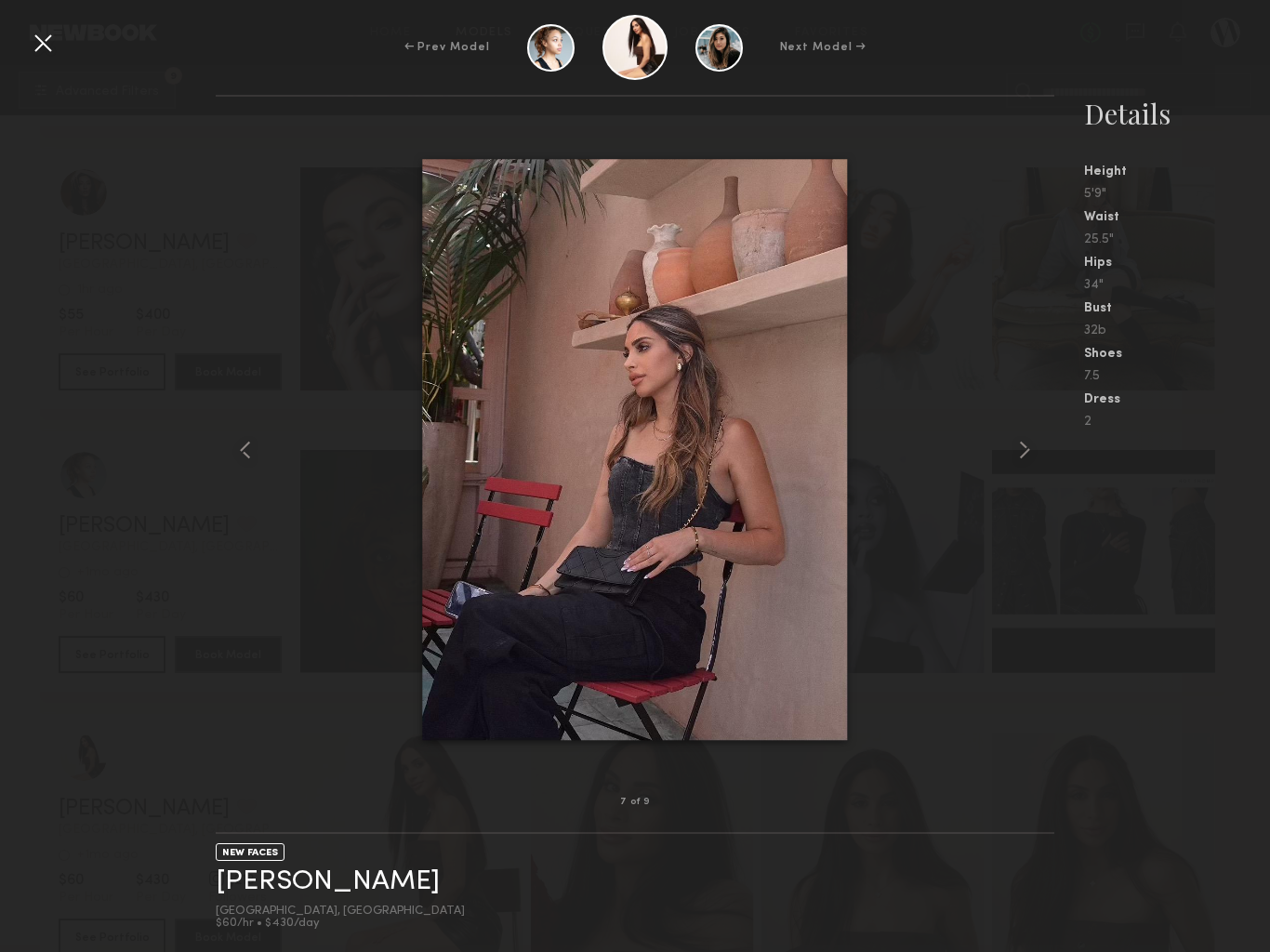 click at bounding box center [43, 43] 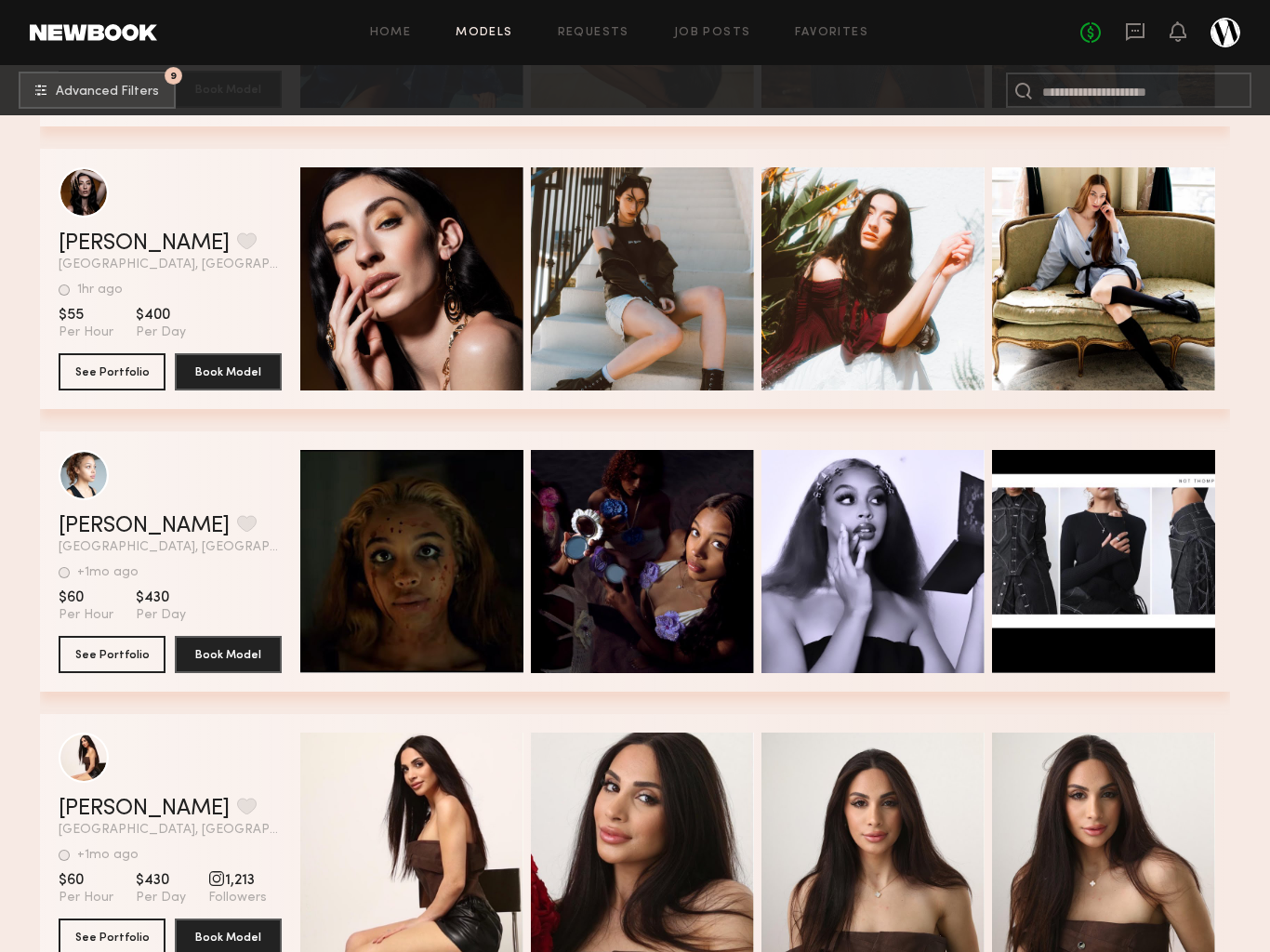 scroll, scrollTop: 2530, scrollLeft: 0, axis: vertical 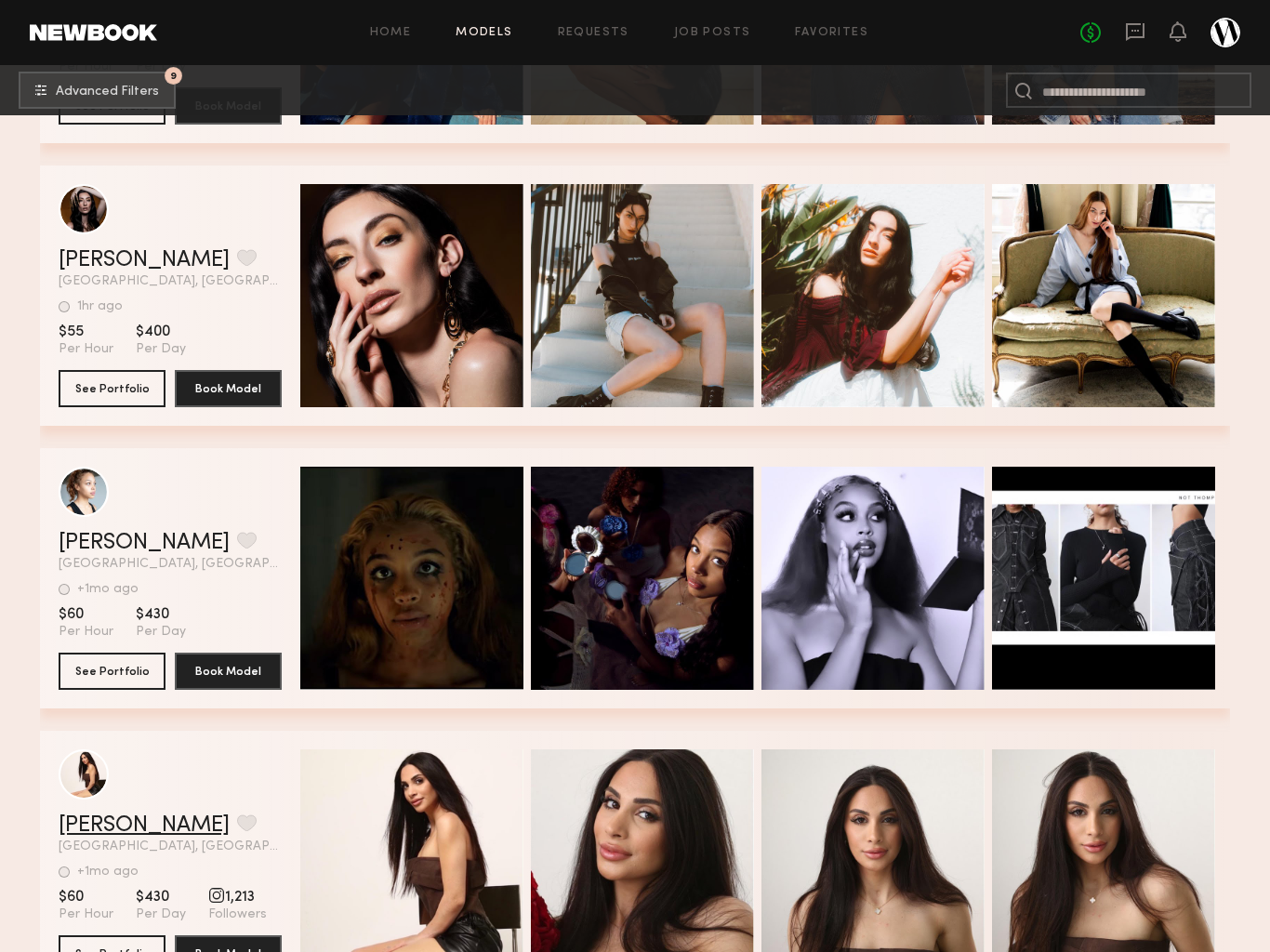 click on "Arevik K." 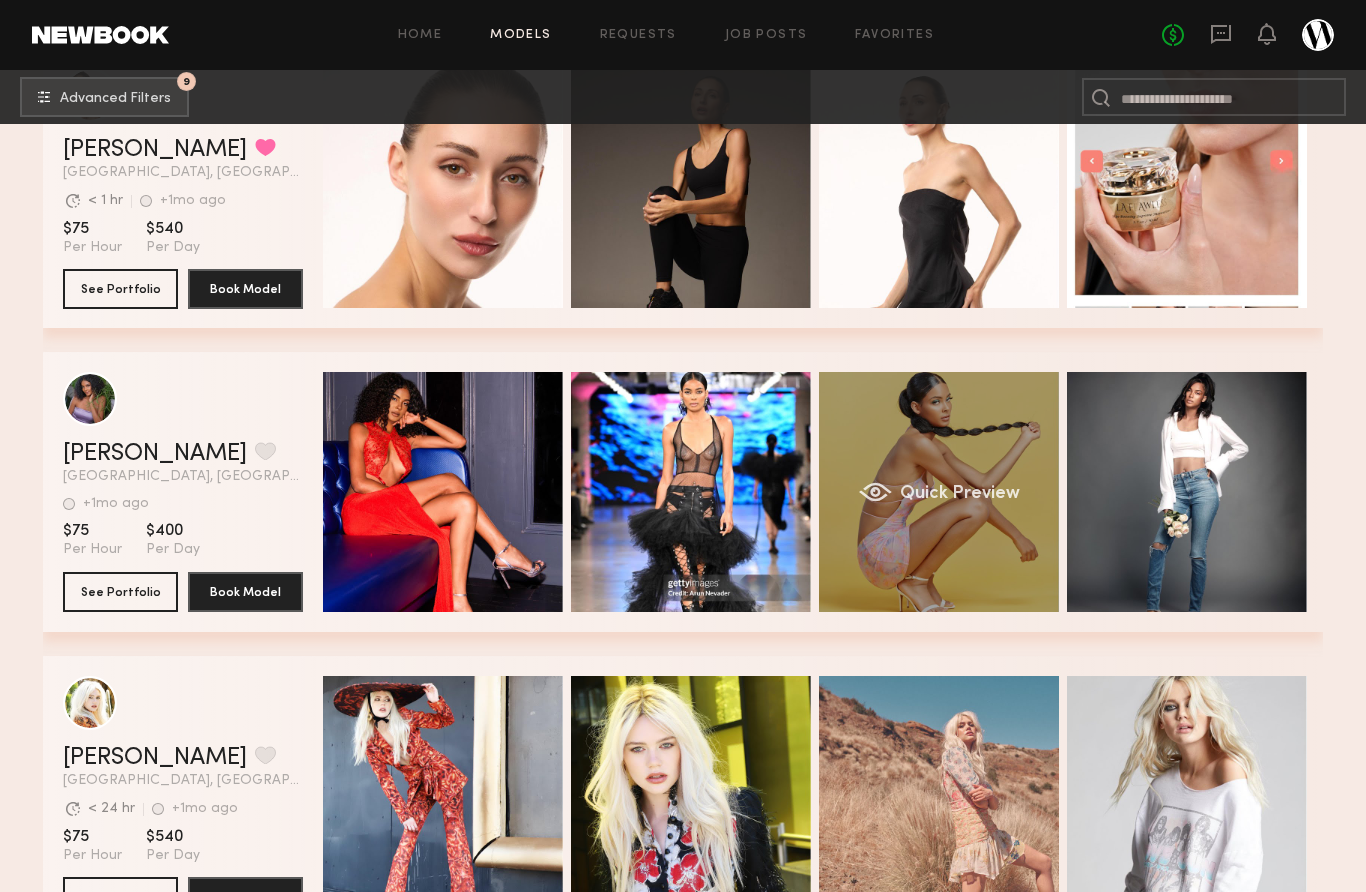 scroll, scrollTop: 7412, scrollLeft: 0, axis: vertical 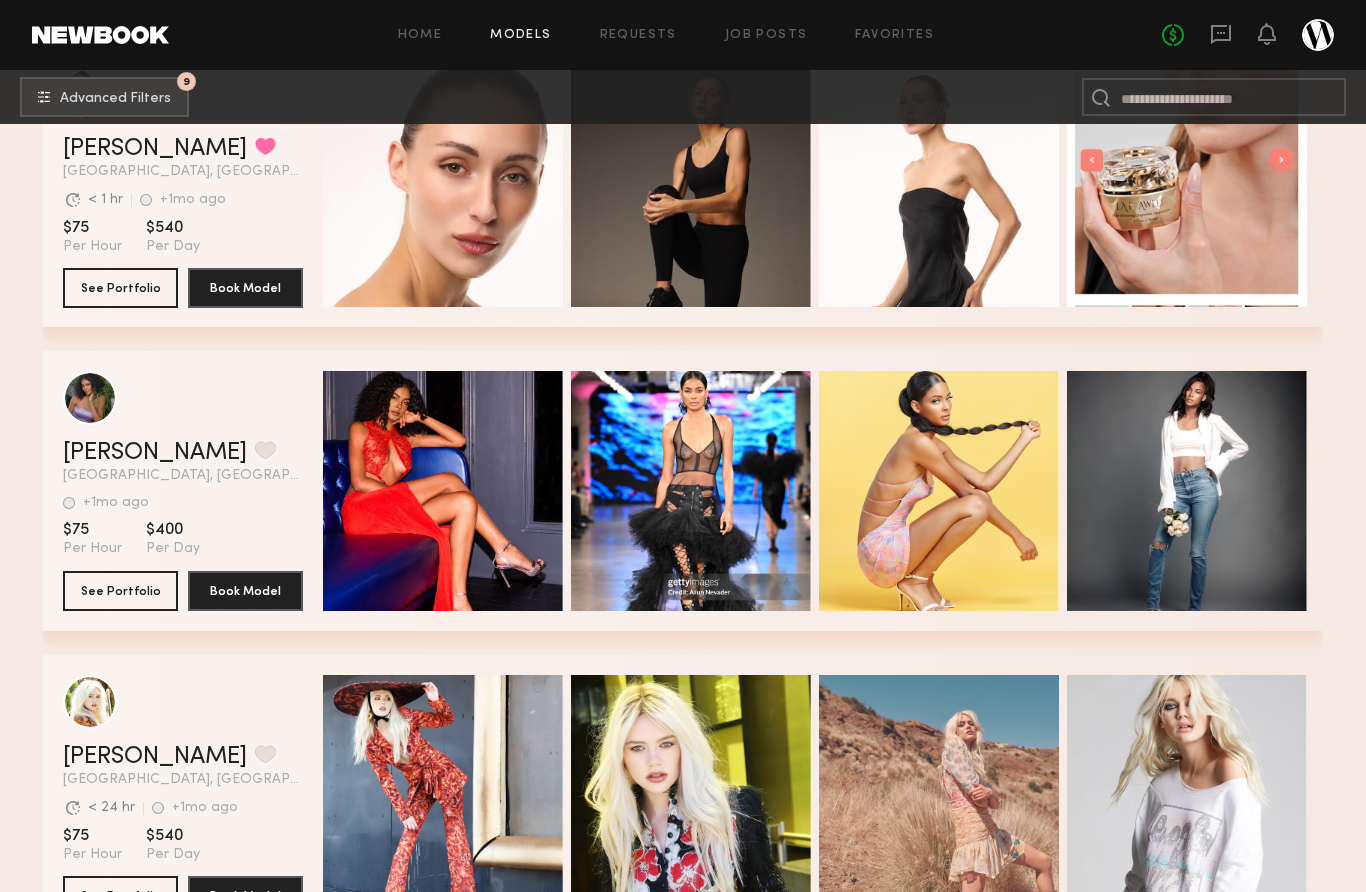 click on "+1mo ago Last Online" 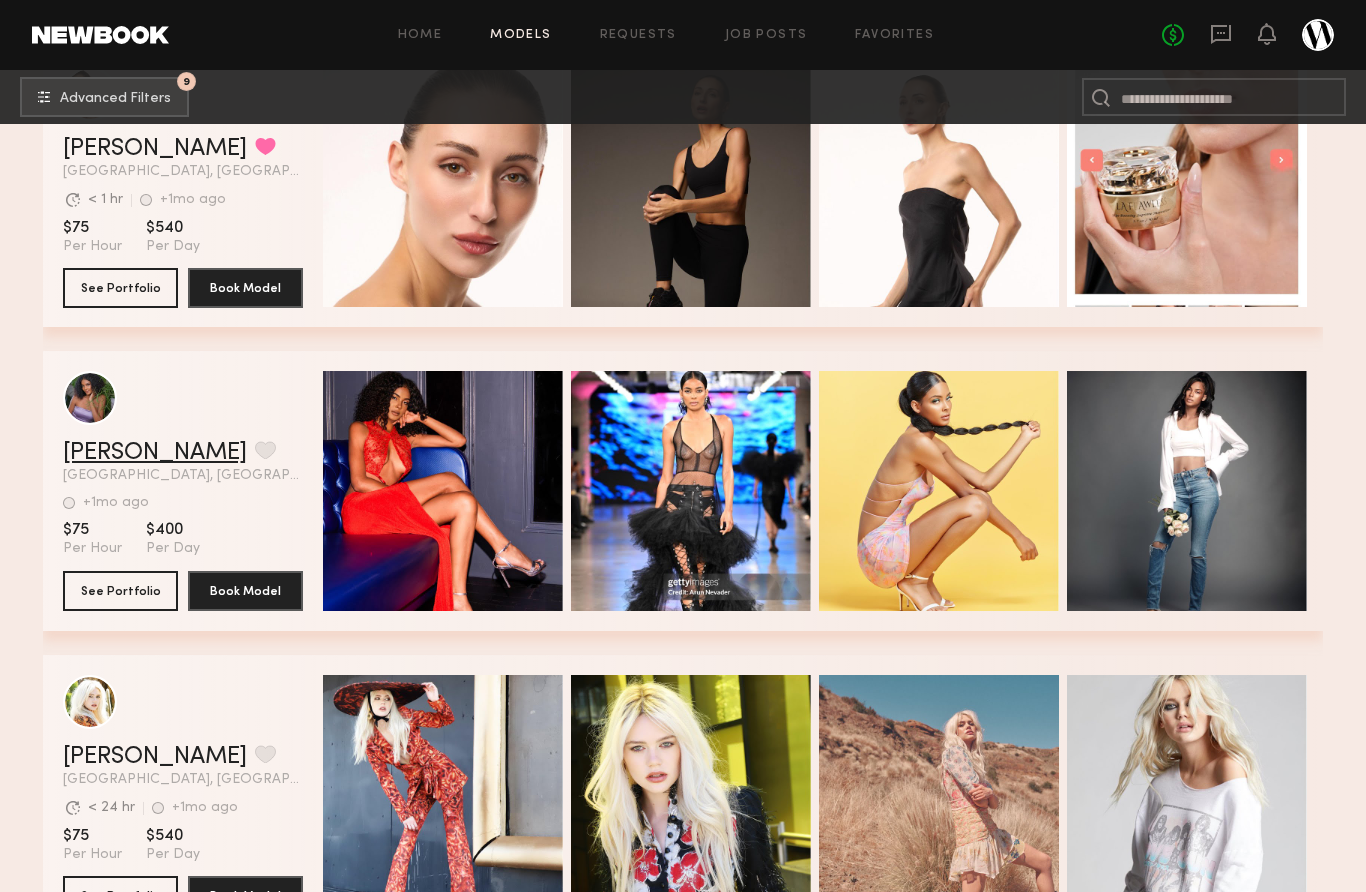 click on "cheyenne r." 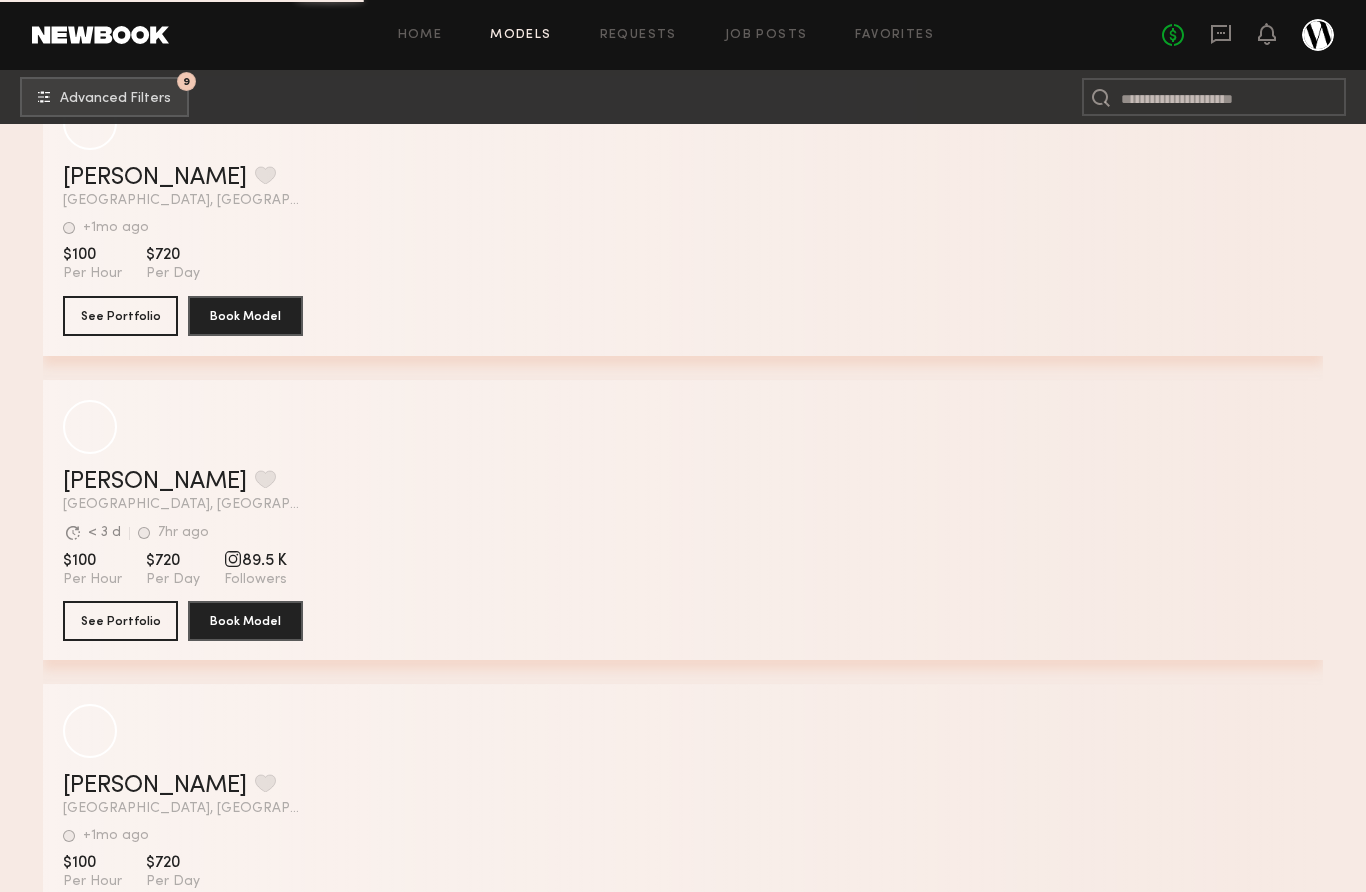scroll, scrollTop: 21014, scrollLeft: 0, axis: vertical 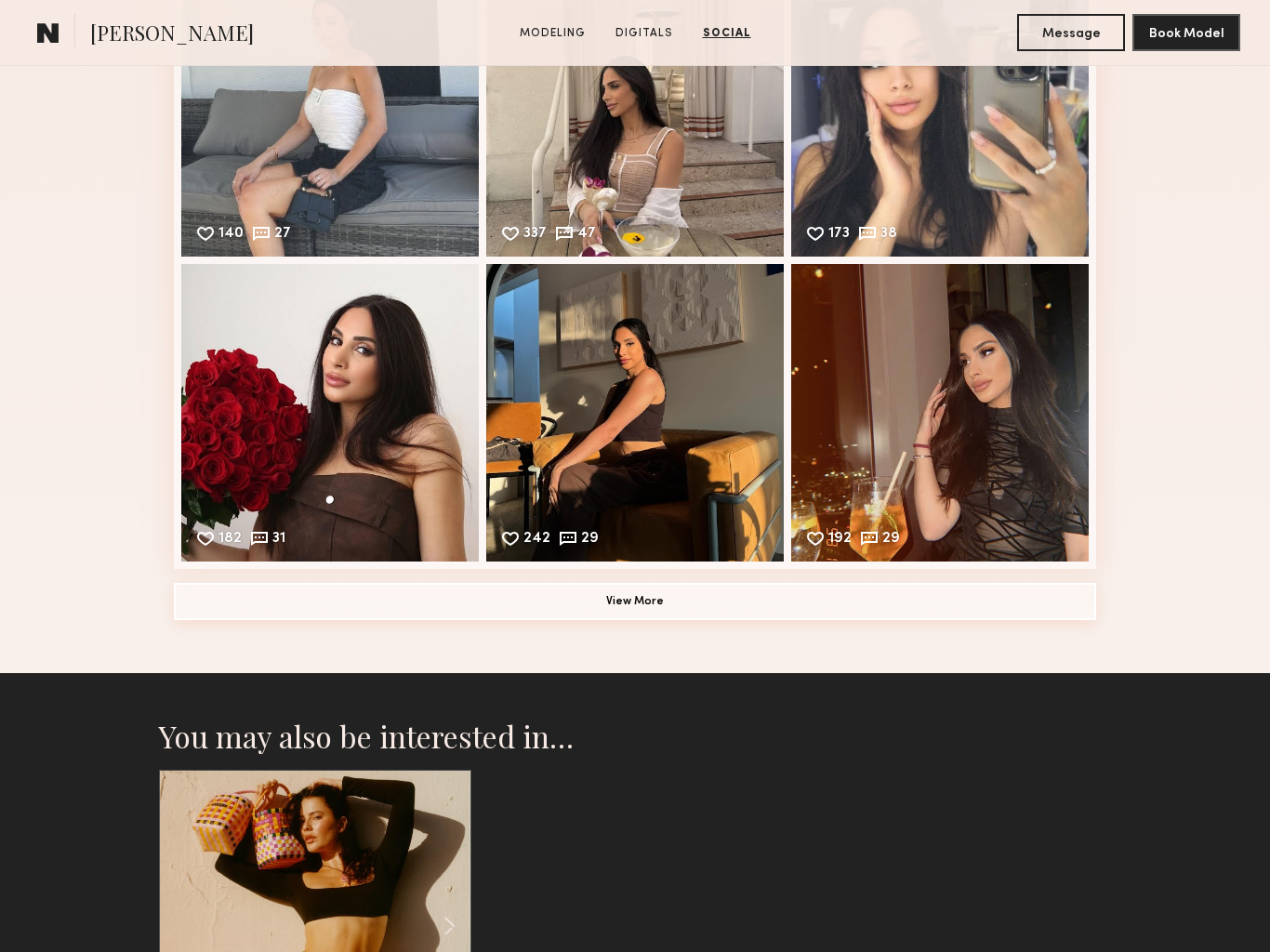 click on "View More" 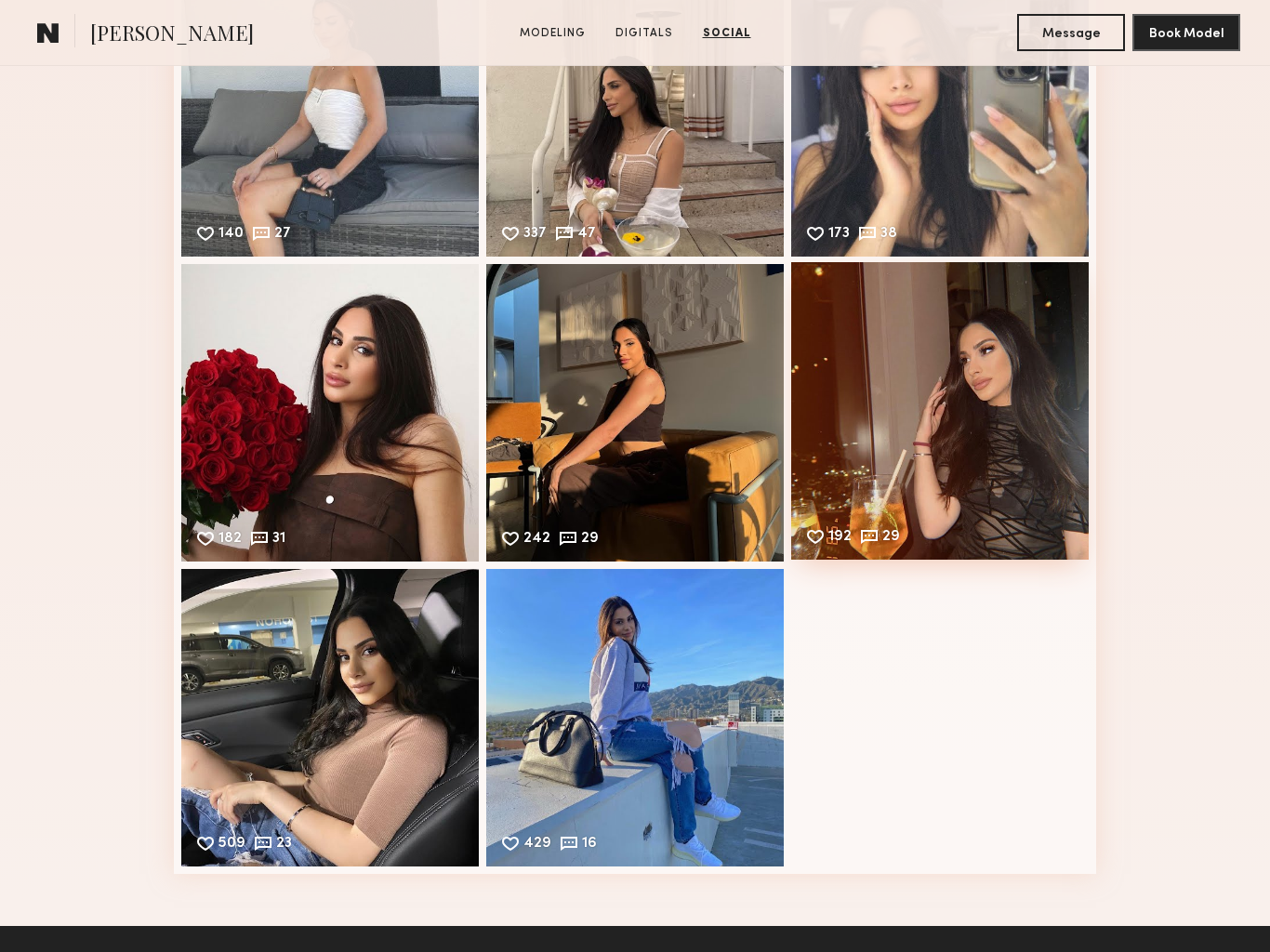 click on "192 29  Likes & comments displayed  to show model’s engagement" at bounding box center [940, 411] 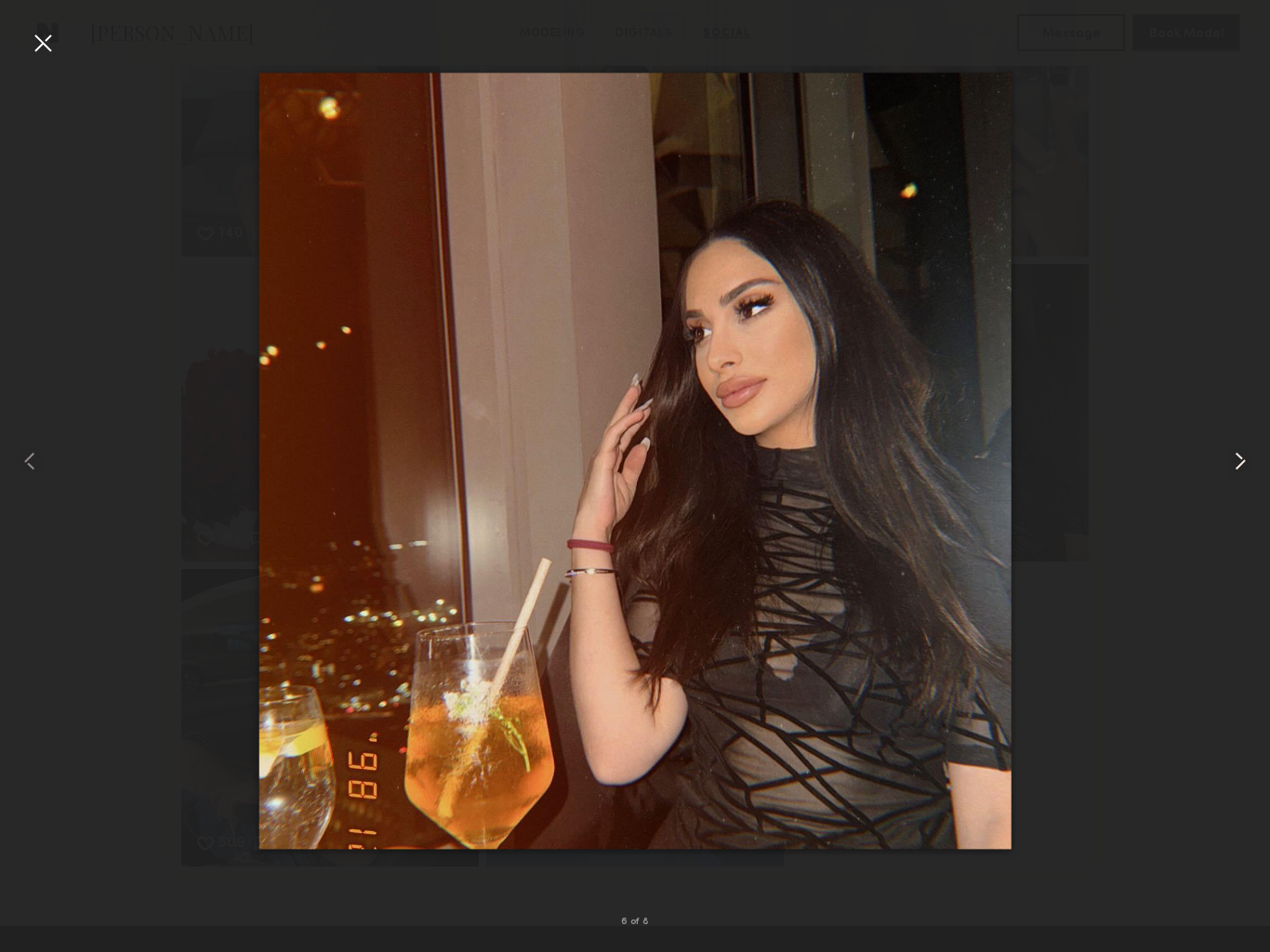 click at bounding box center (1244, 461) 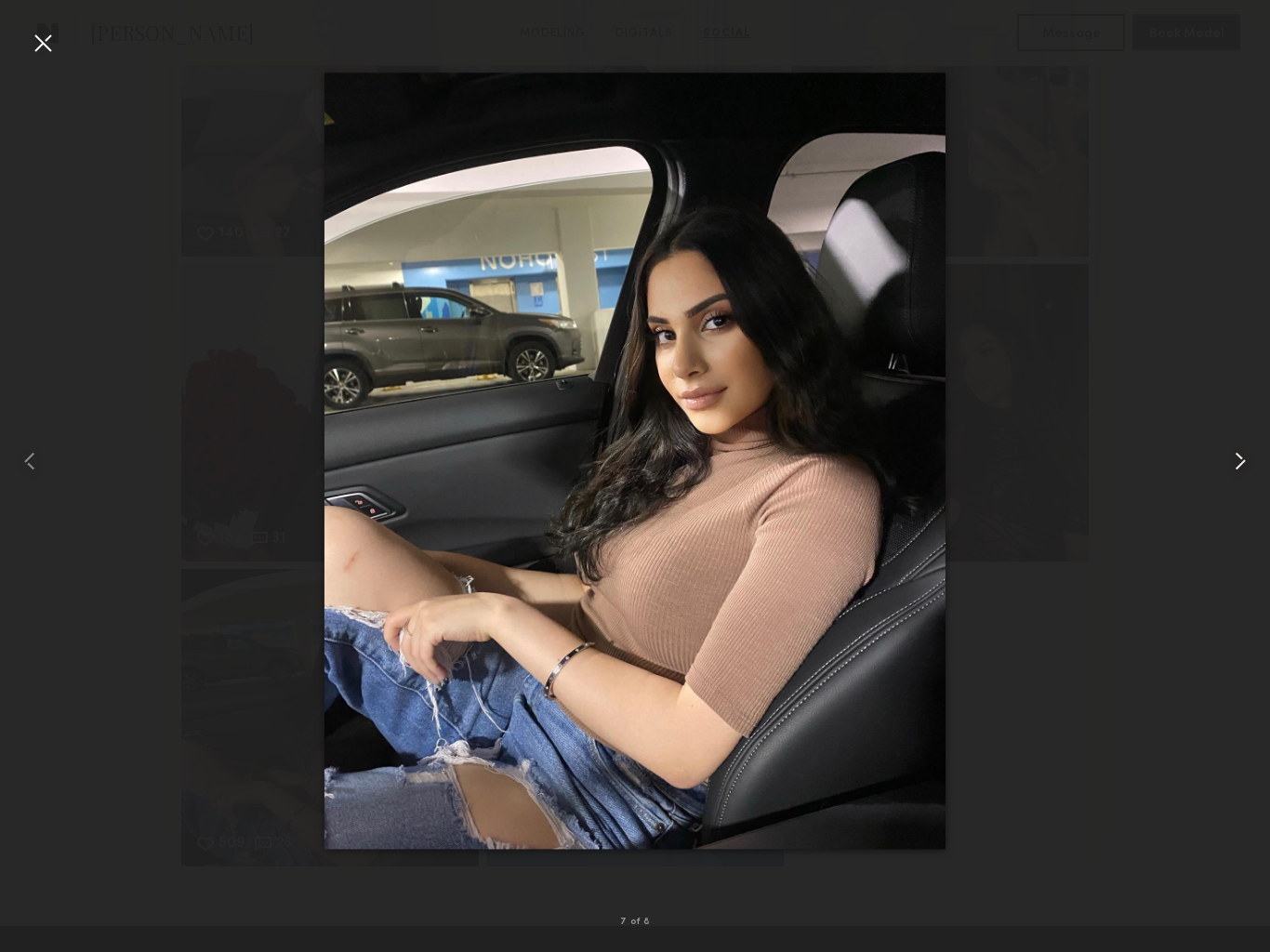 click at bounding box center [1244, 461] 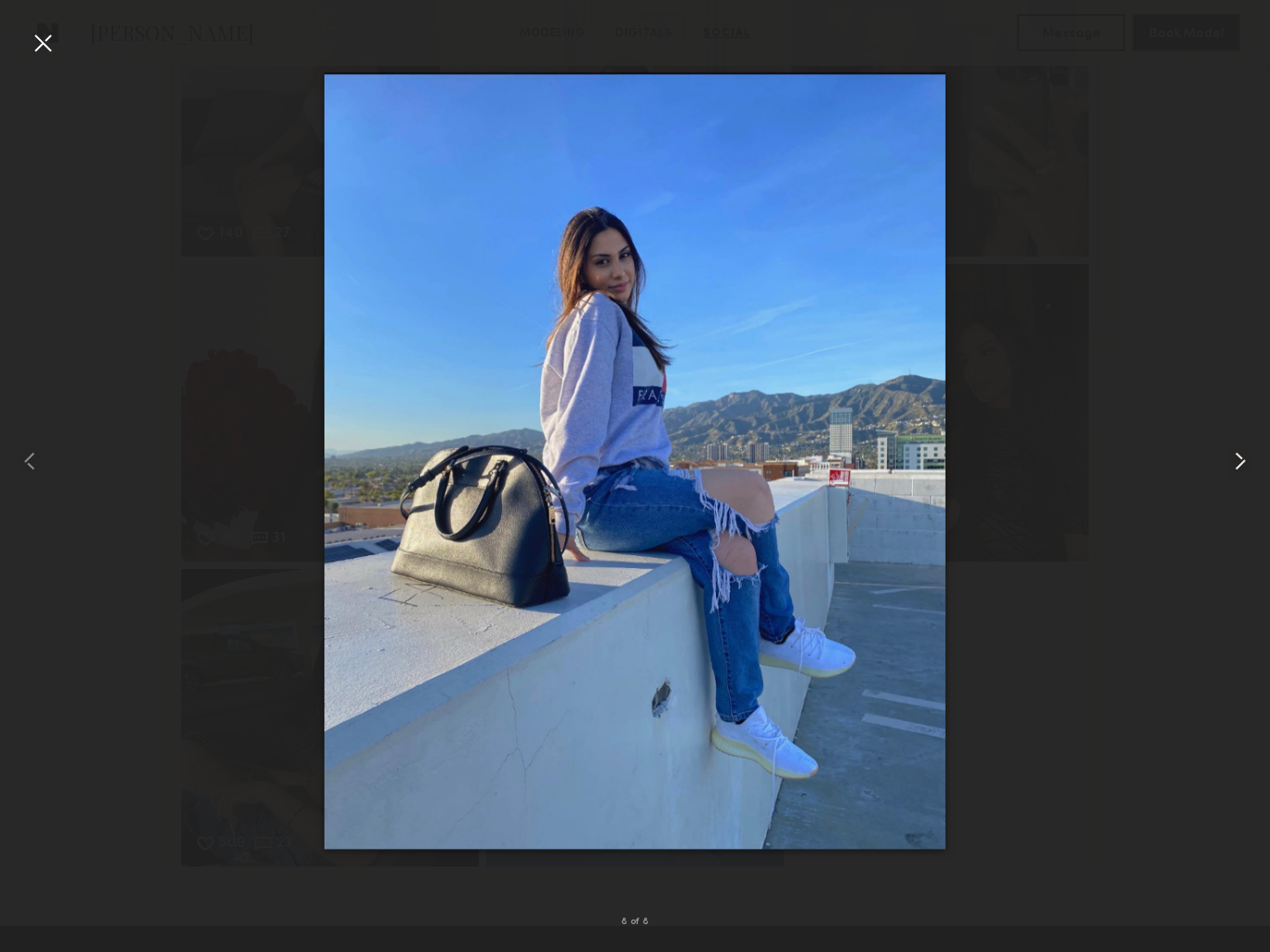 click at bounding box center [1244, 461] 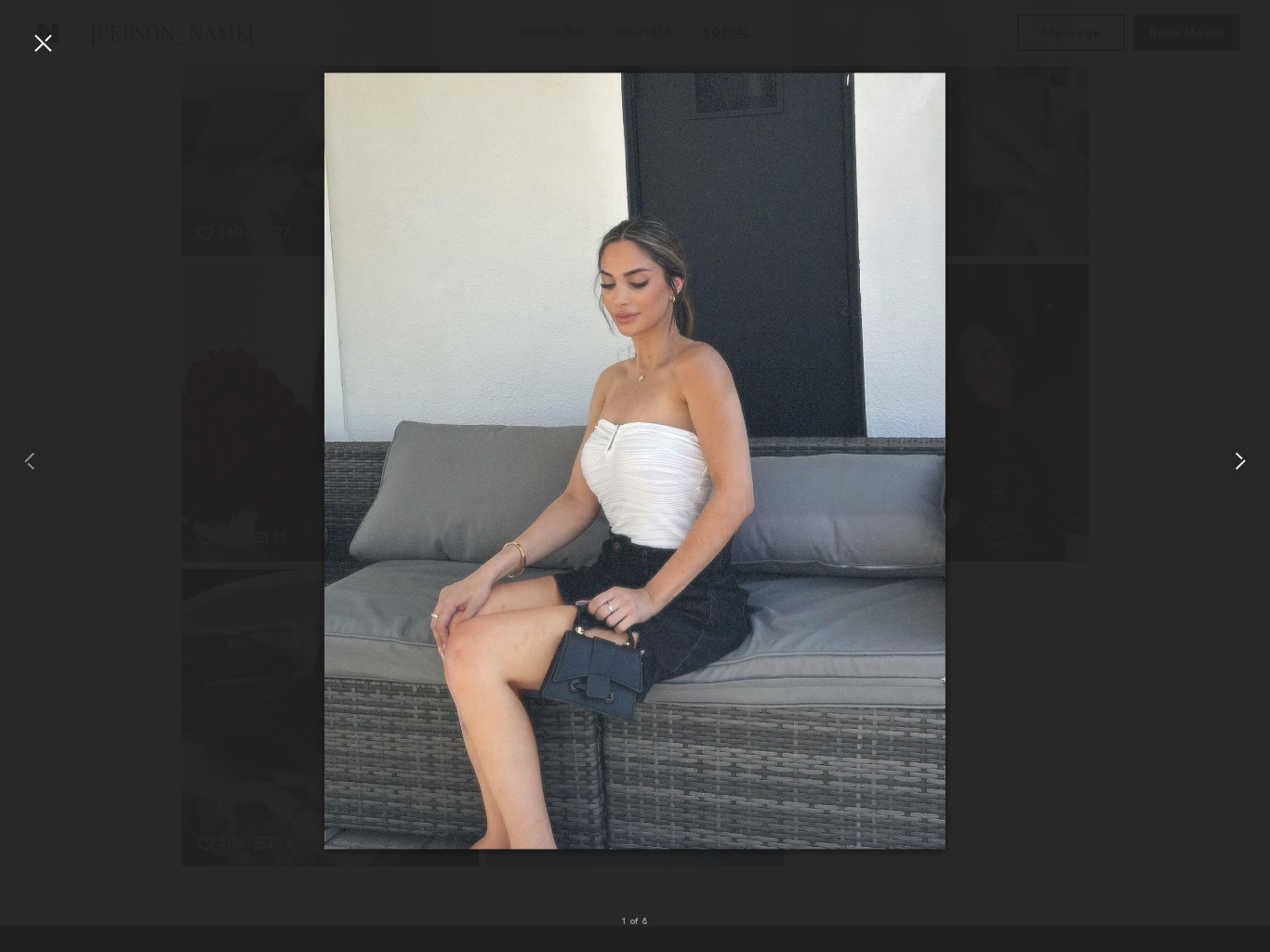 click at bounding box center [1244, 461] 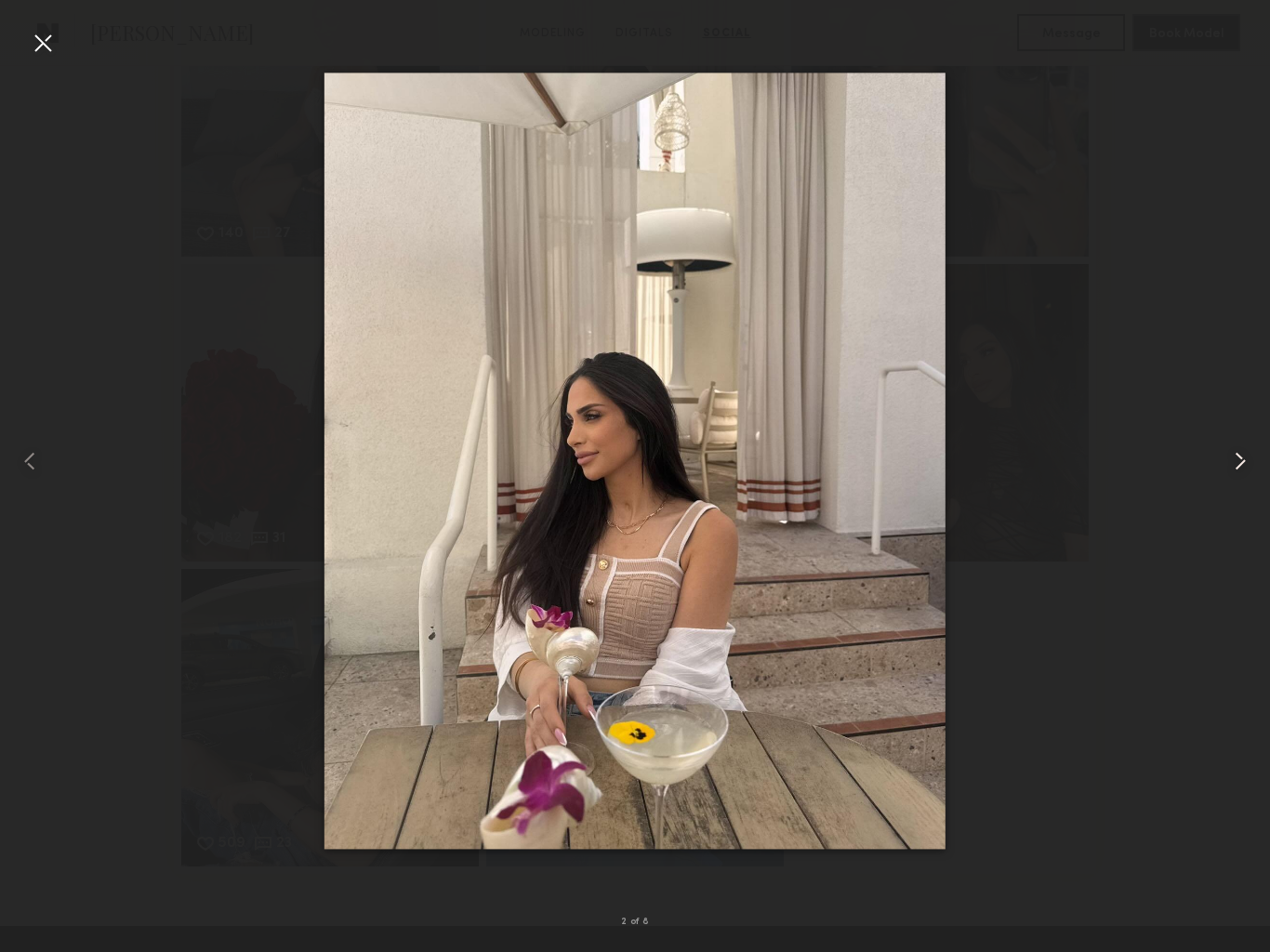 click at bounding box center [1244, 461] 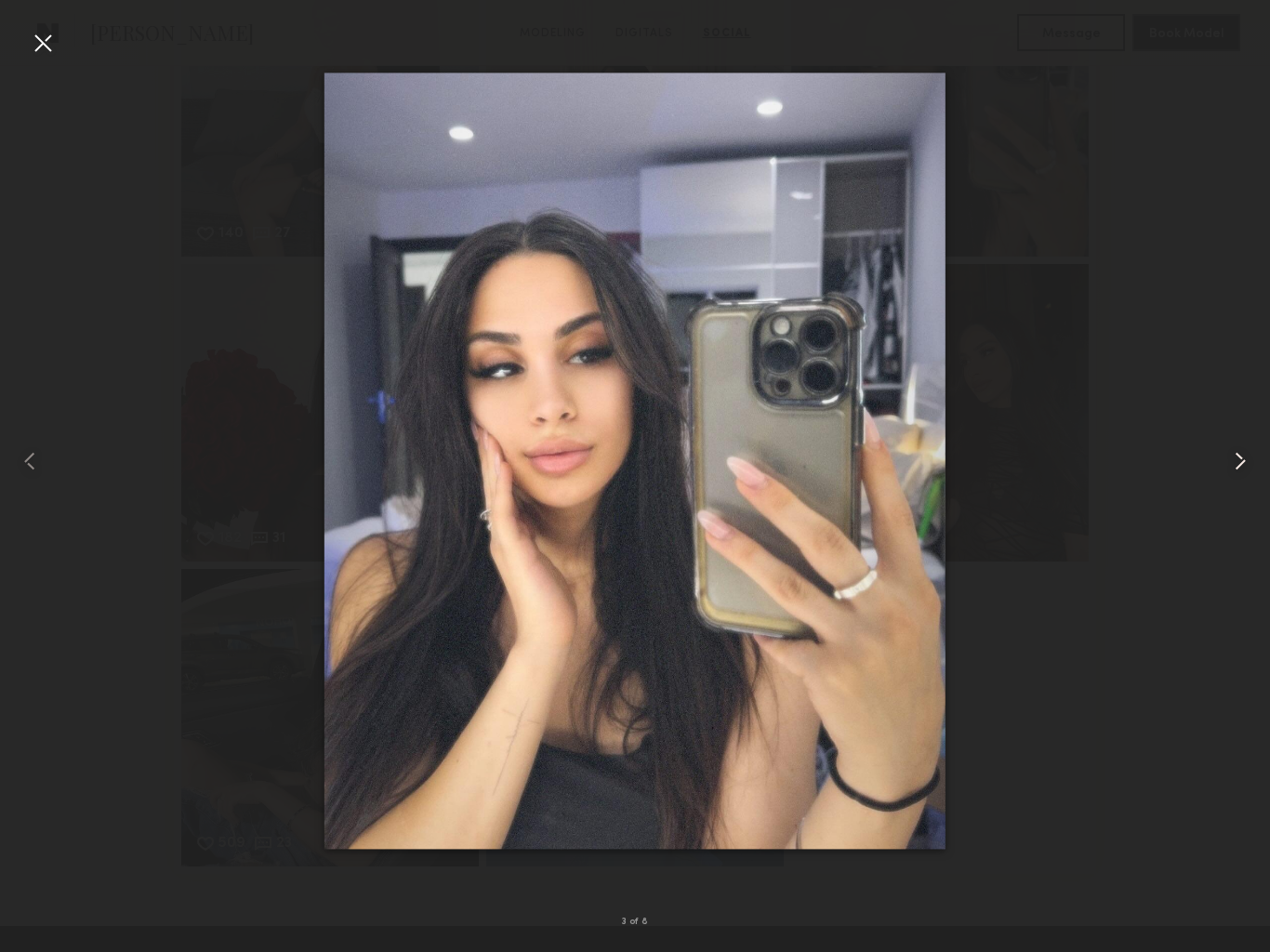 click at bounding box center [1244, 461] 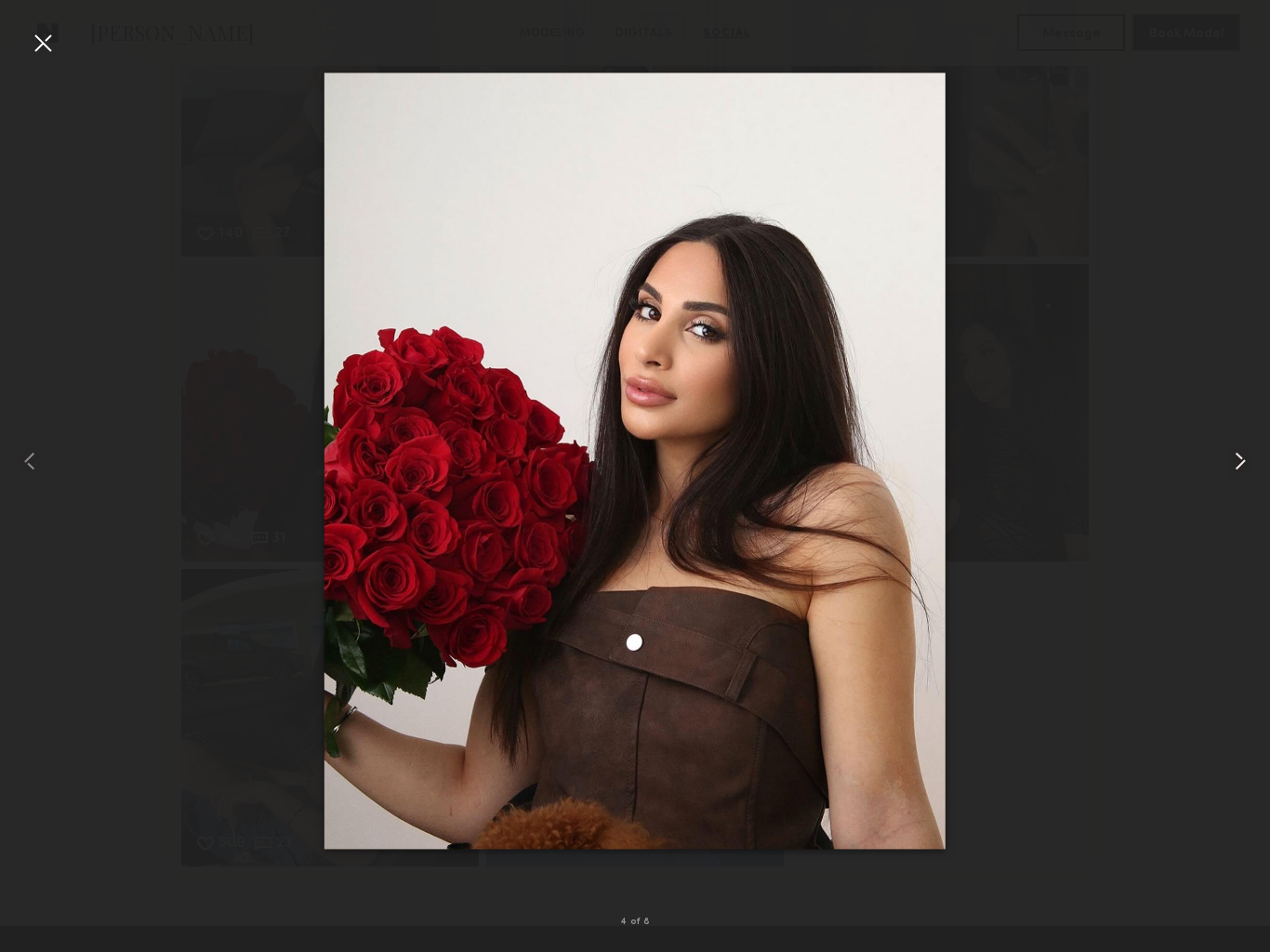 click at bounding box center [1244, 461] 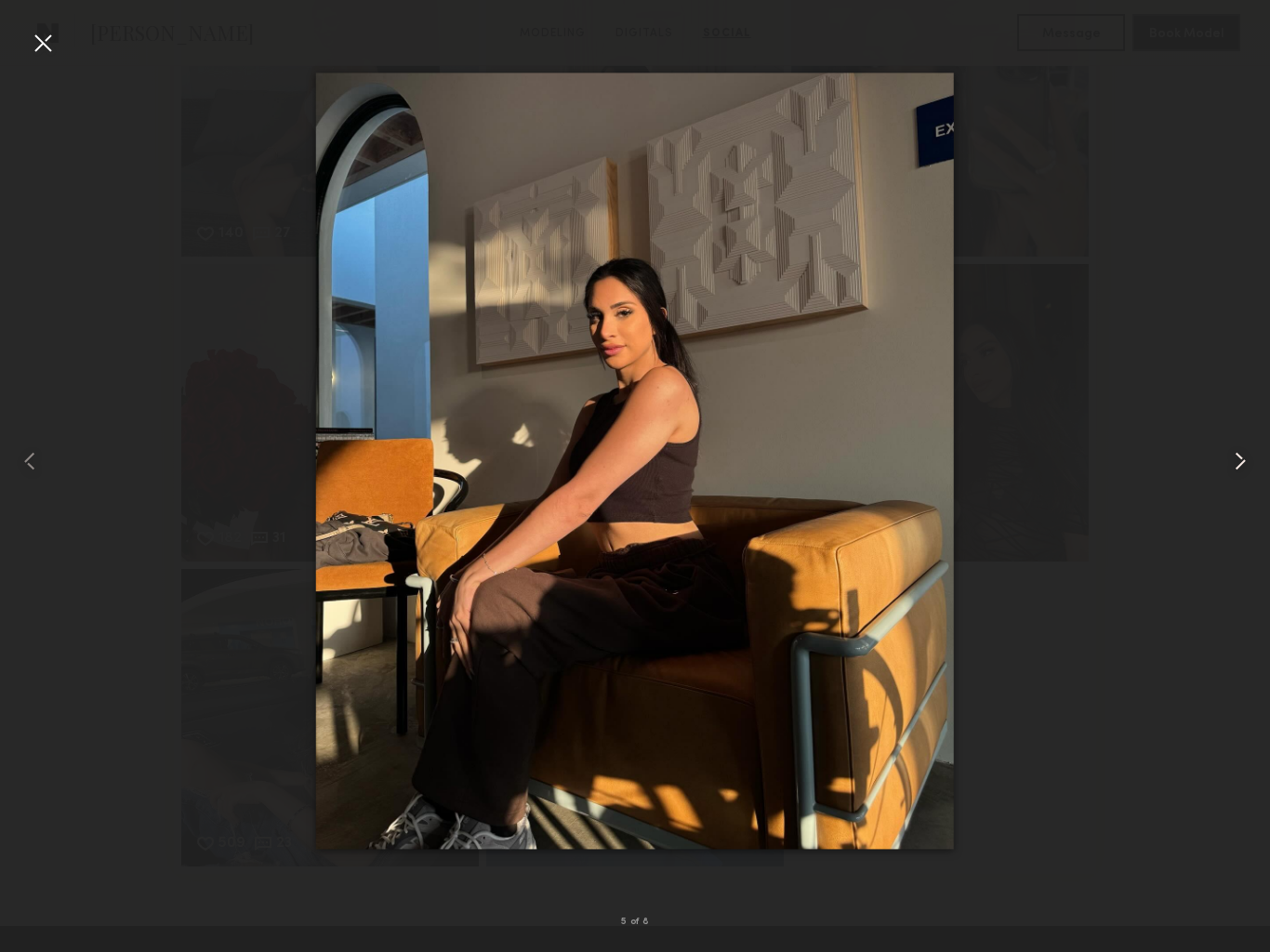 click at bounding box center [1244, 461] 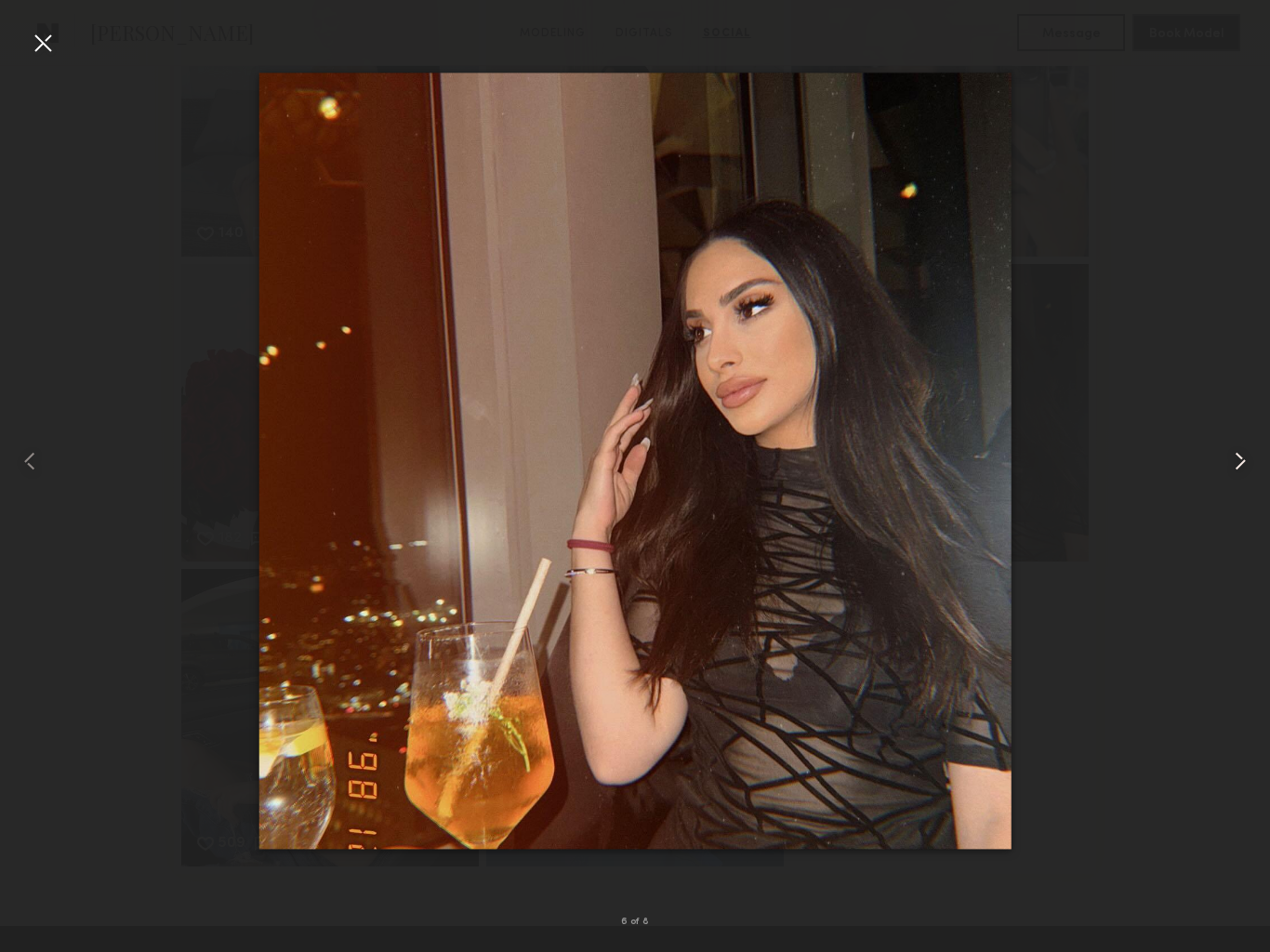 click at bounding box center (1244, 461) 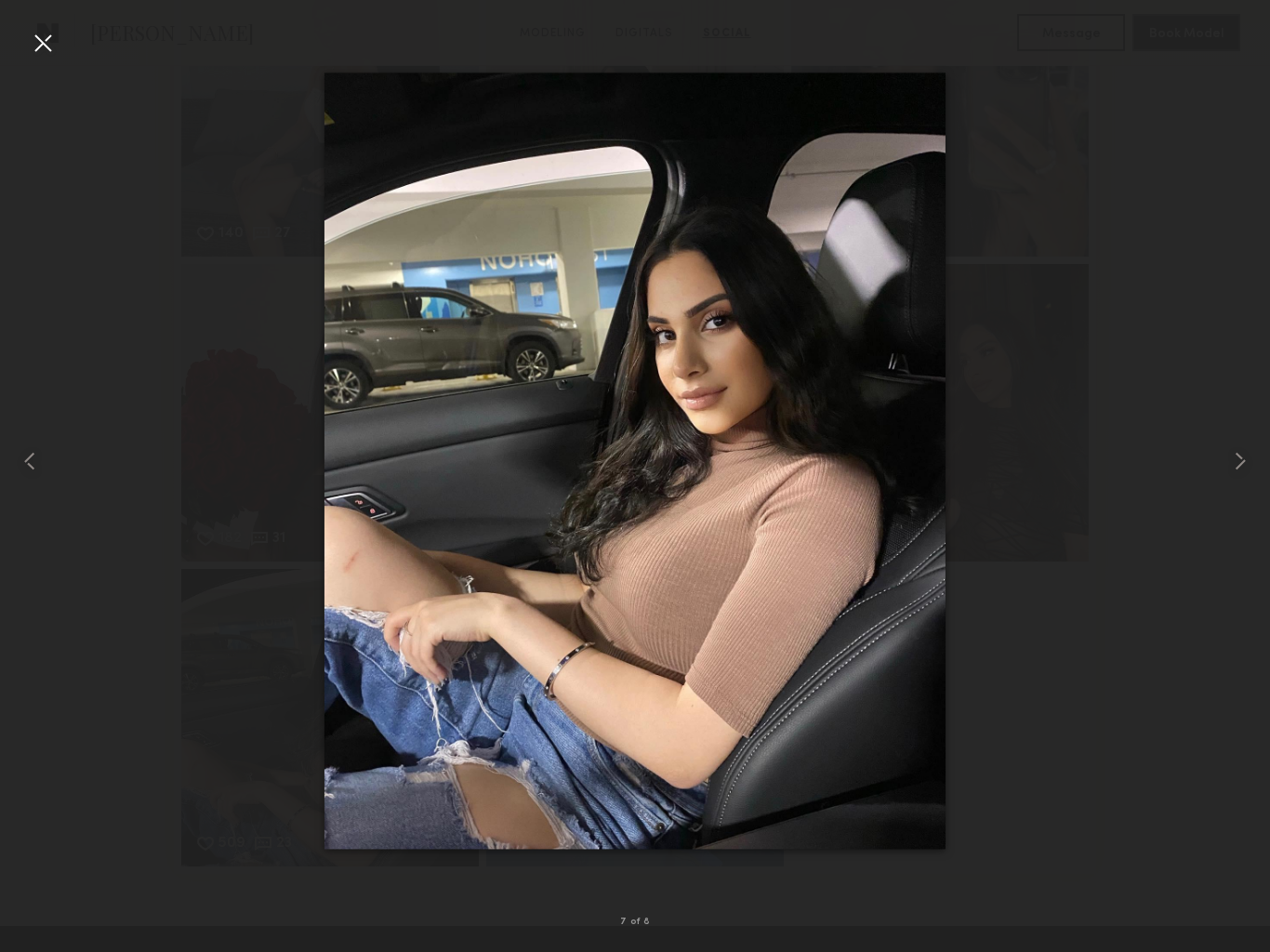 click on "7 of 8" at bounding box center (635, 476) 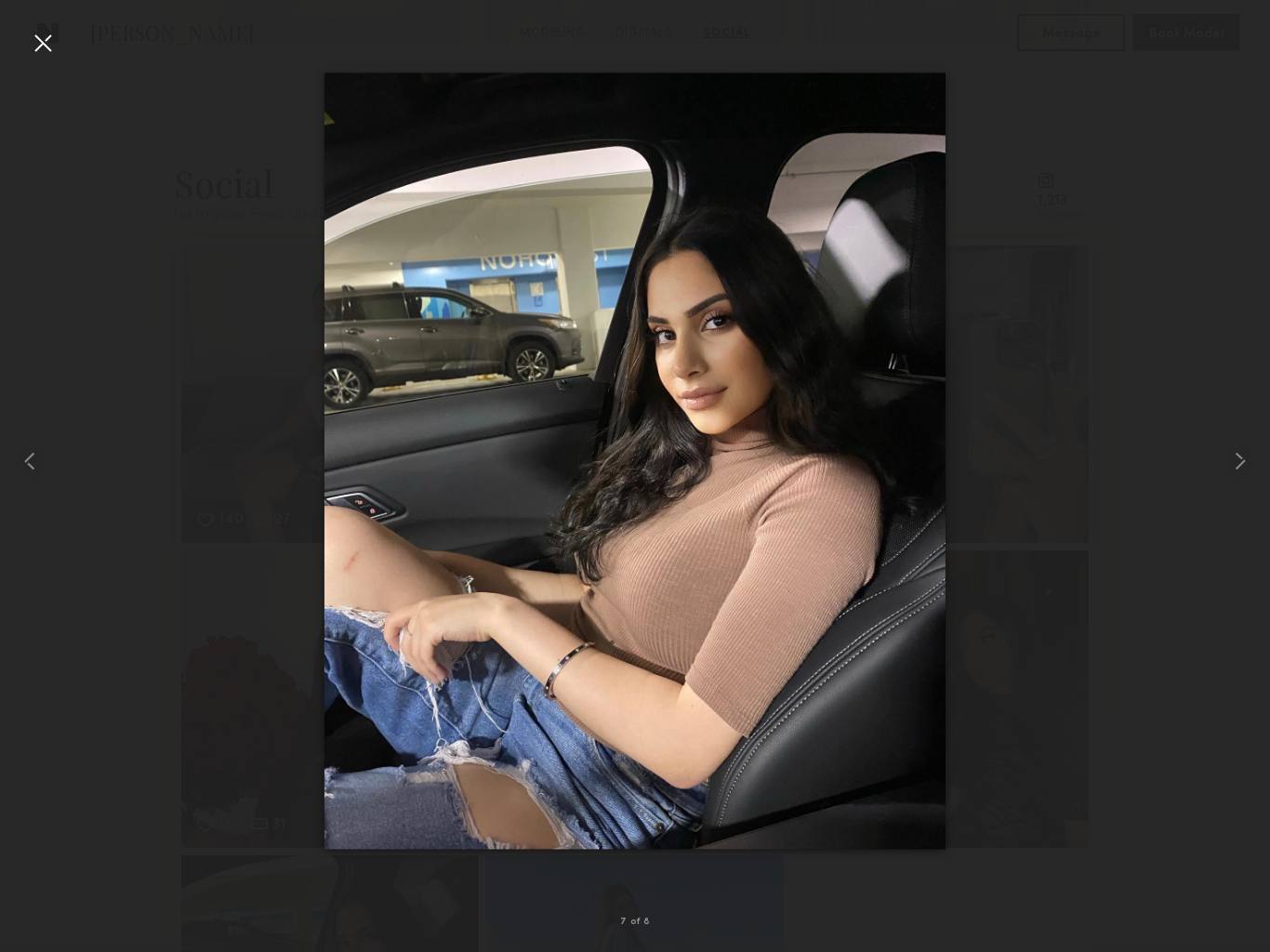 scroll, scrollTop: 2185, scrollLeft: 0, axis: vertical 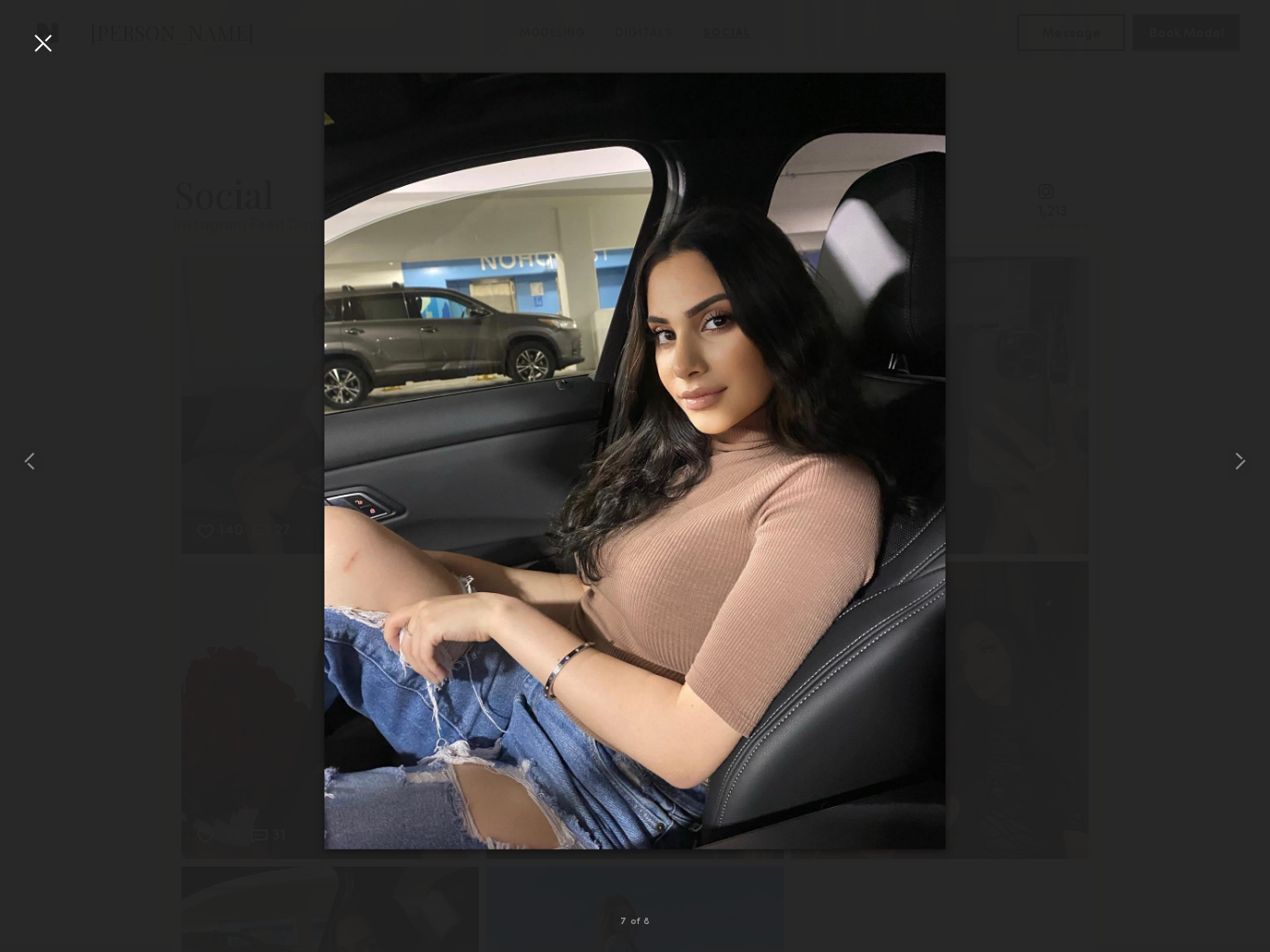 click at bounding box center (43, 43) 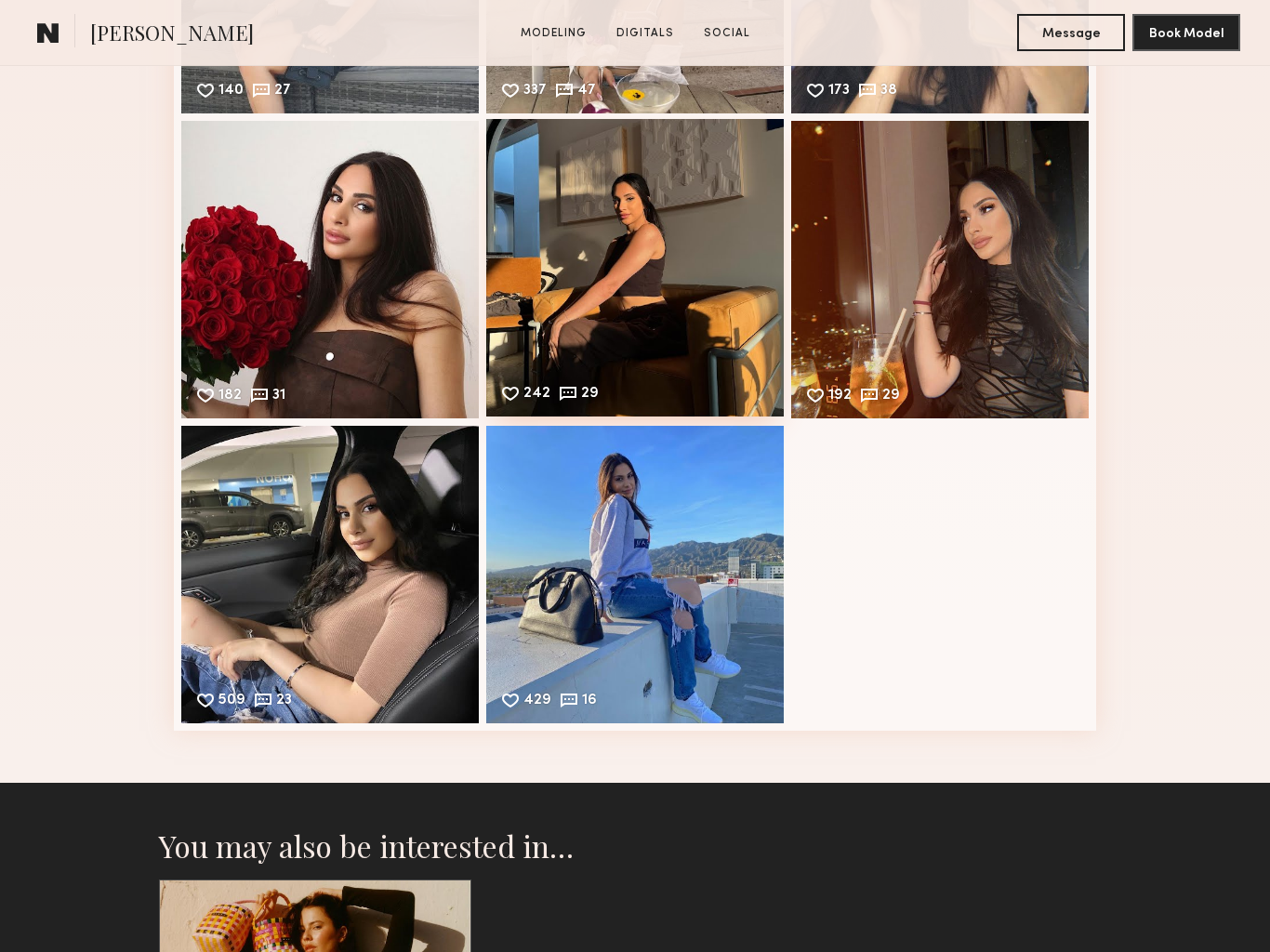 scroll, scrollTop: 2607, scrollLeft: 0, axis: vertical 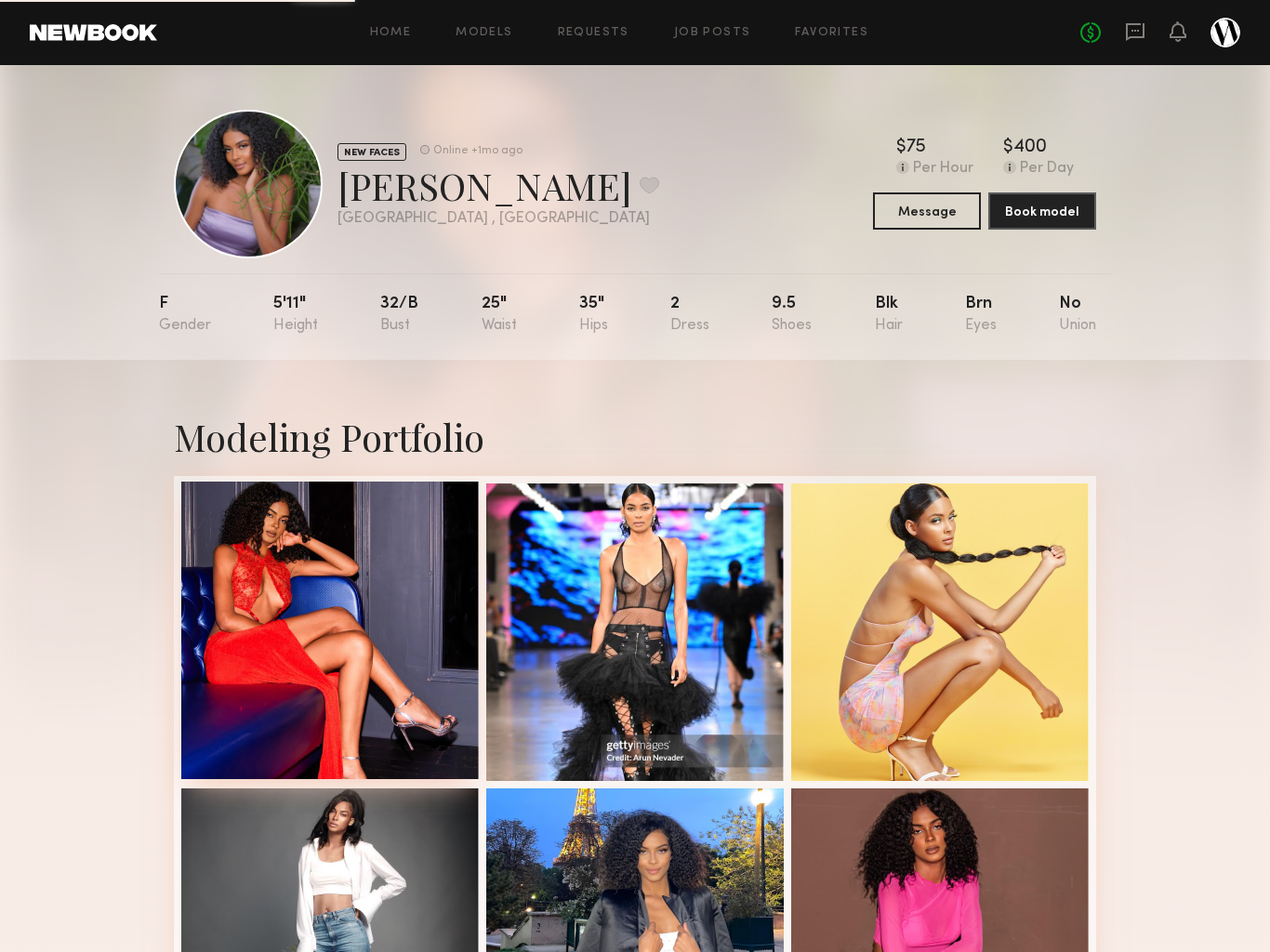 click at bounding box center [330, 630] 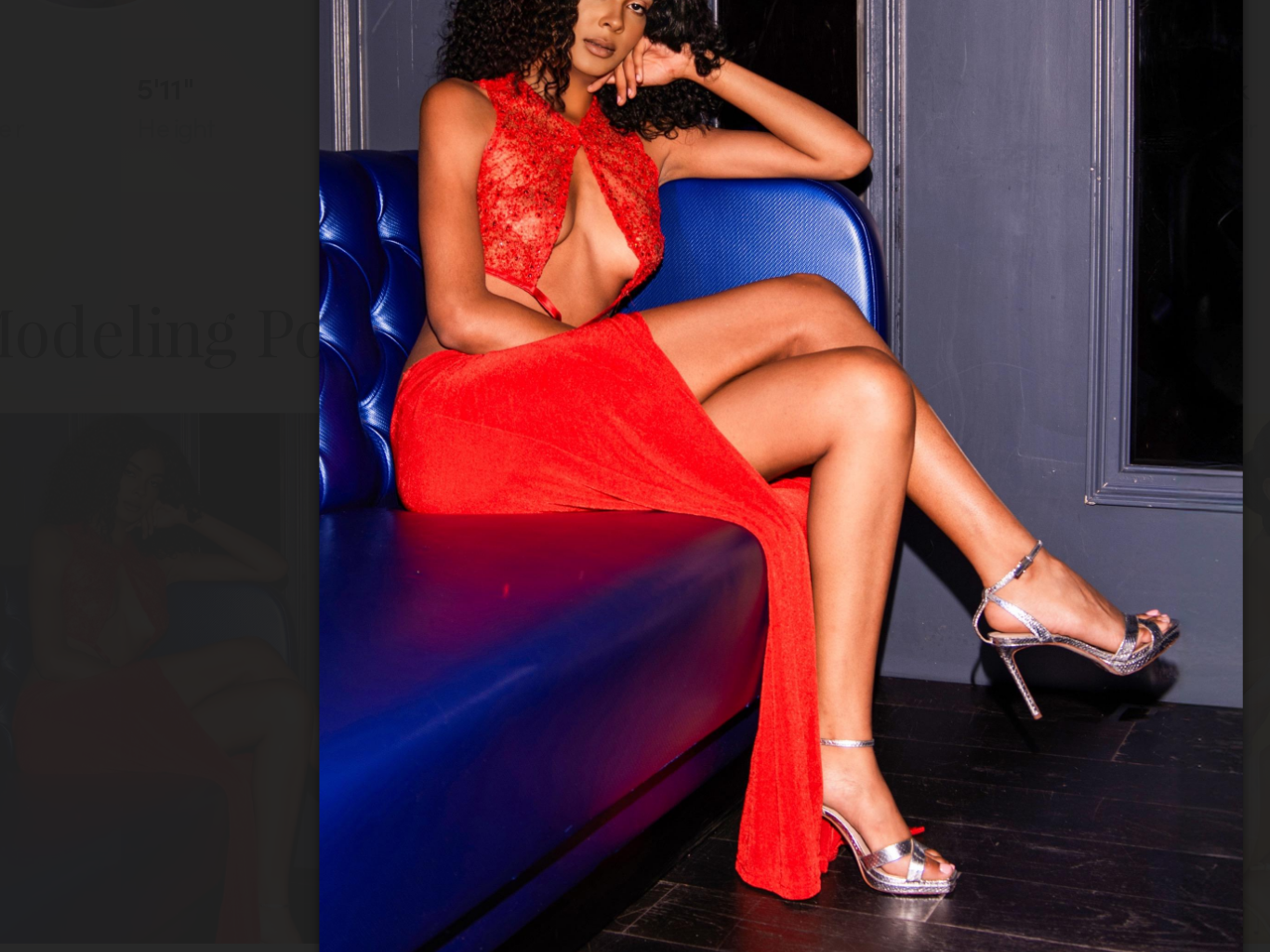 click at bounding box center (635, 460) 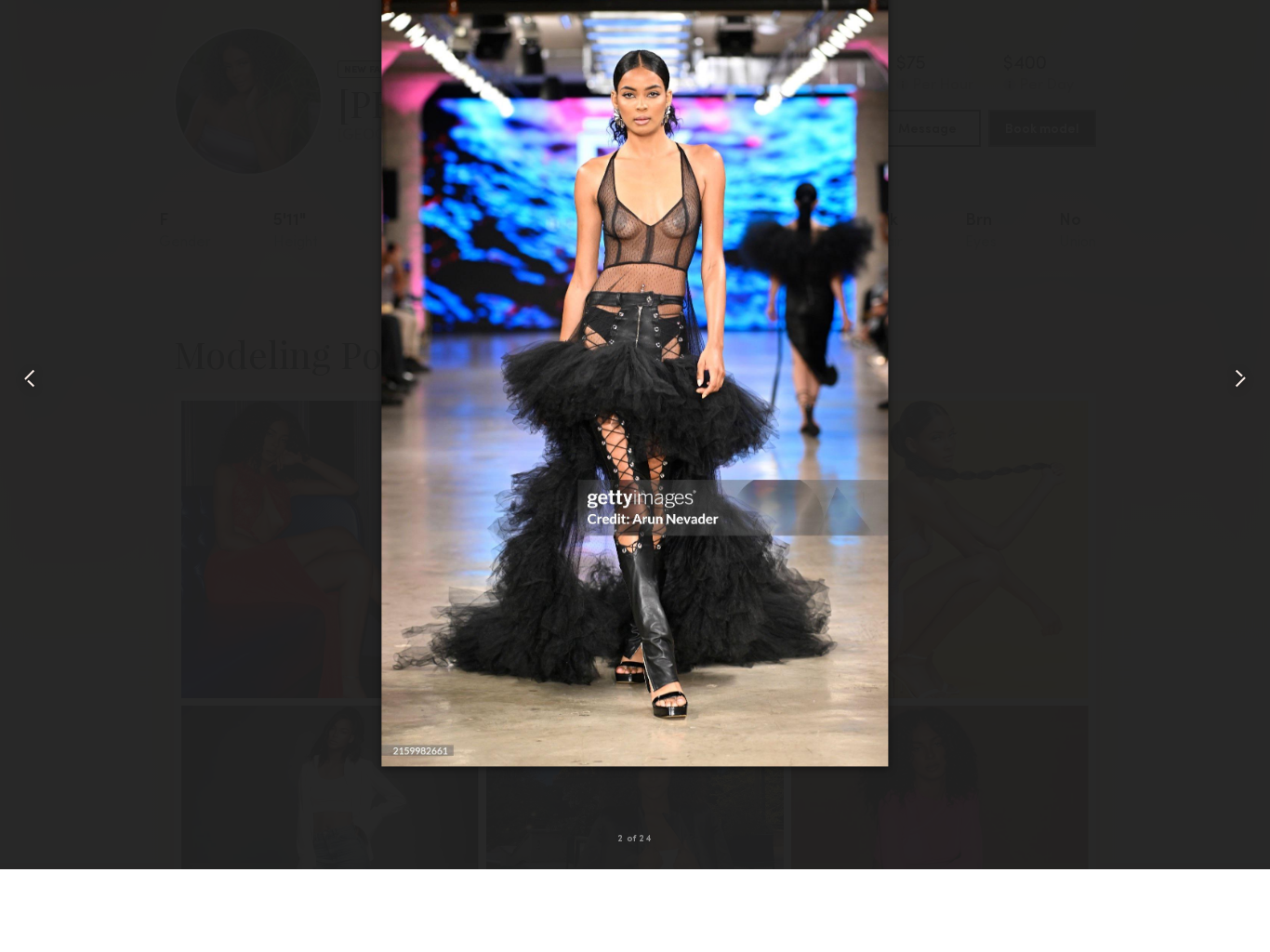 click at bounding box center (635, 461) 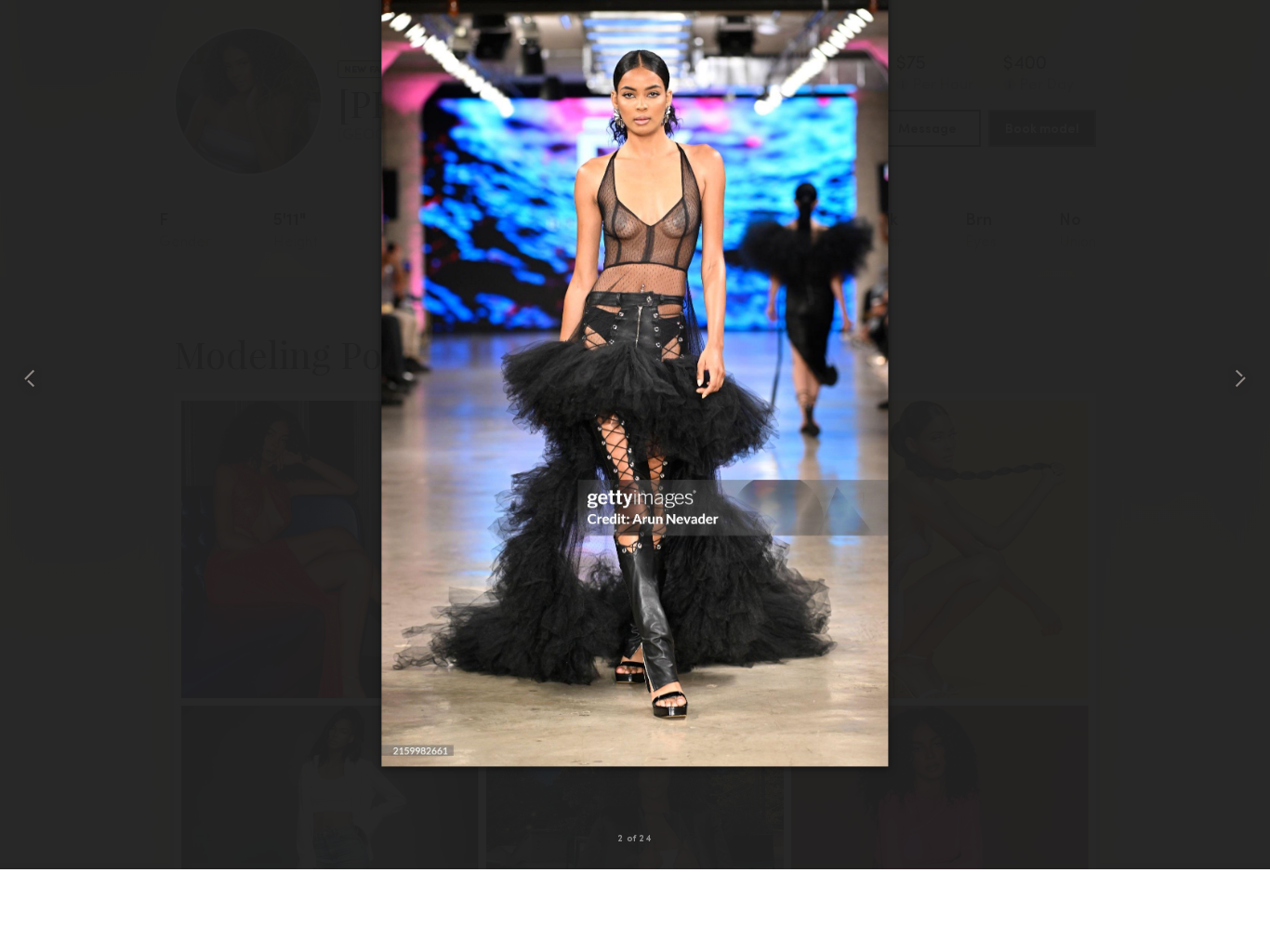 click at bounding box center [635, 461] 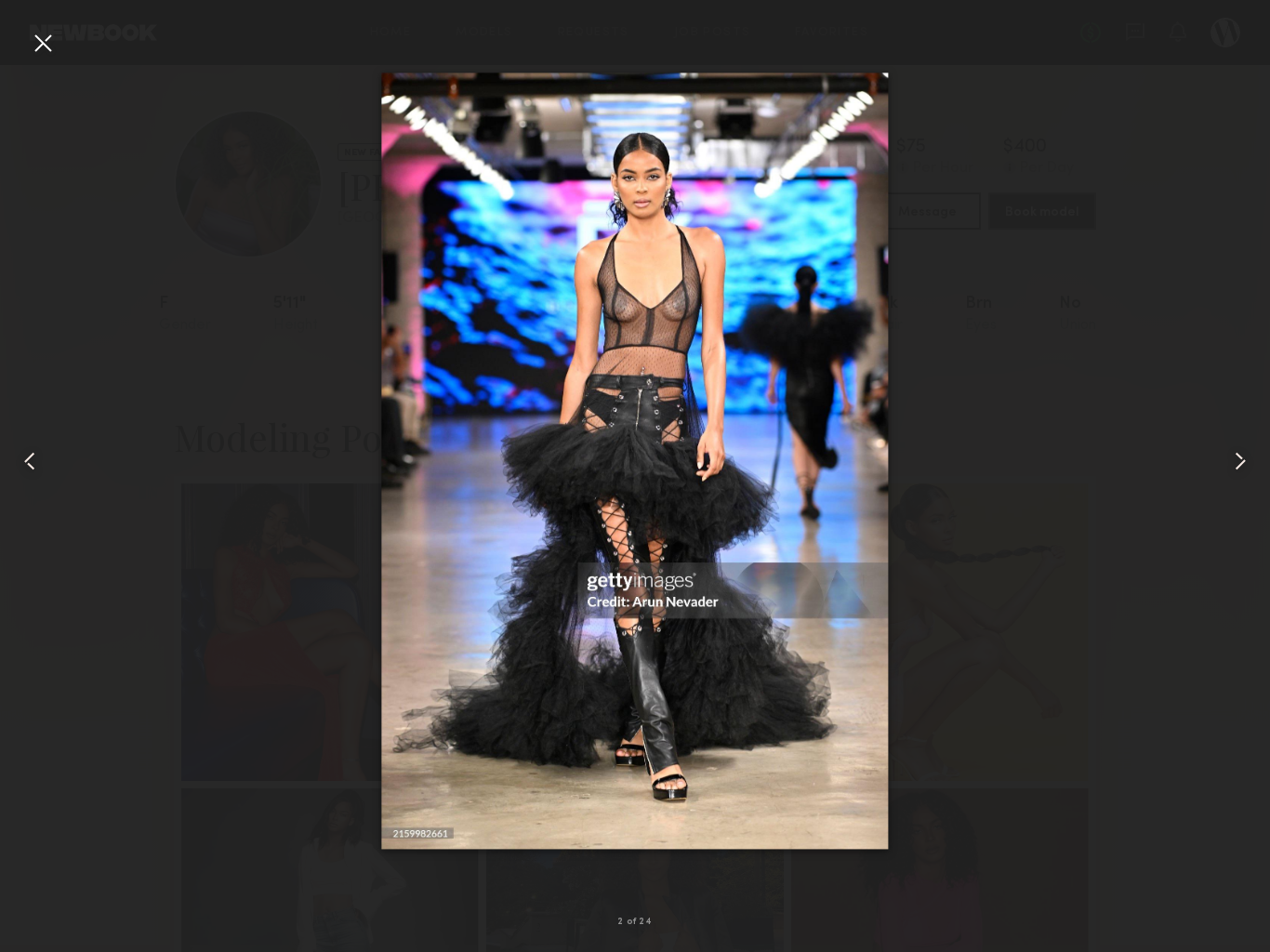 click at bounding box center (43, 43) 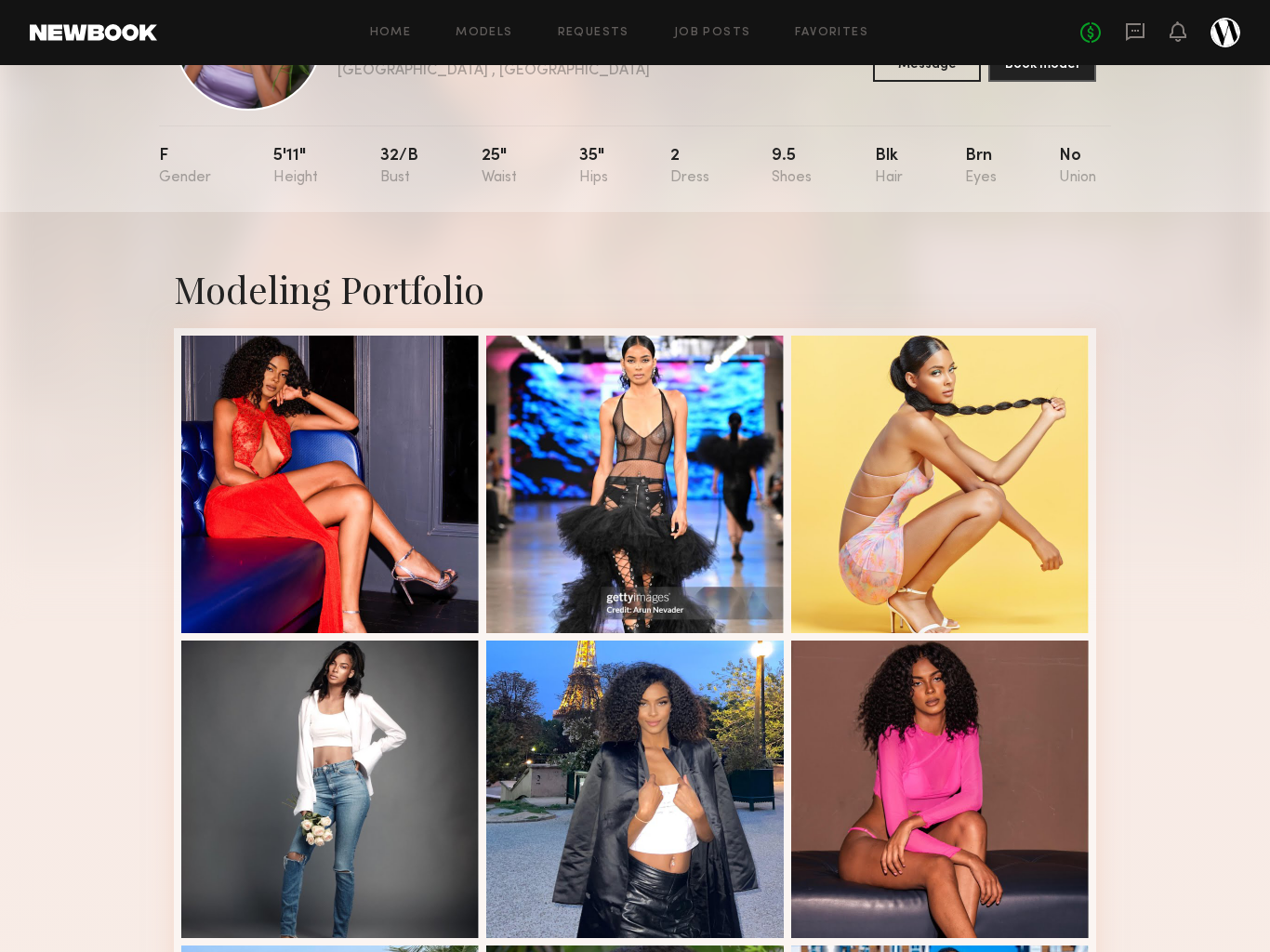 scroll, scrollTop: 0, scrollLeft: 0, axis: both 